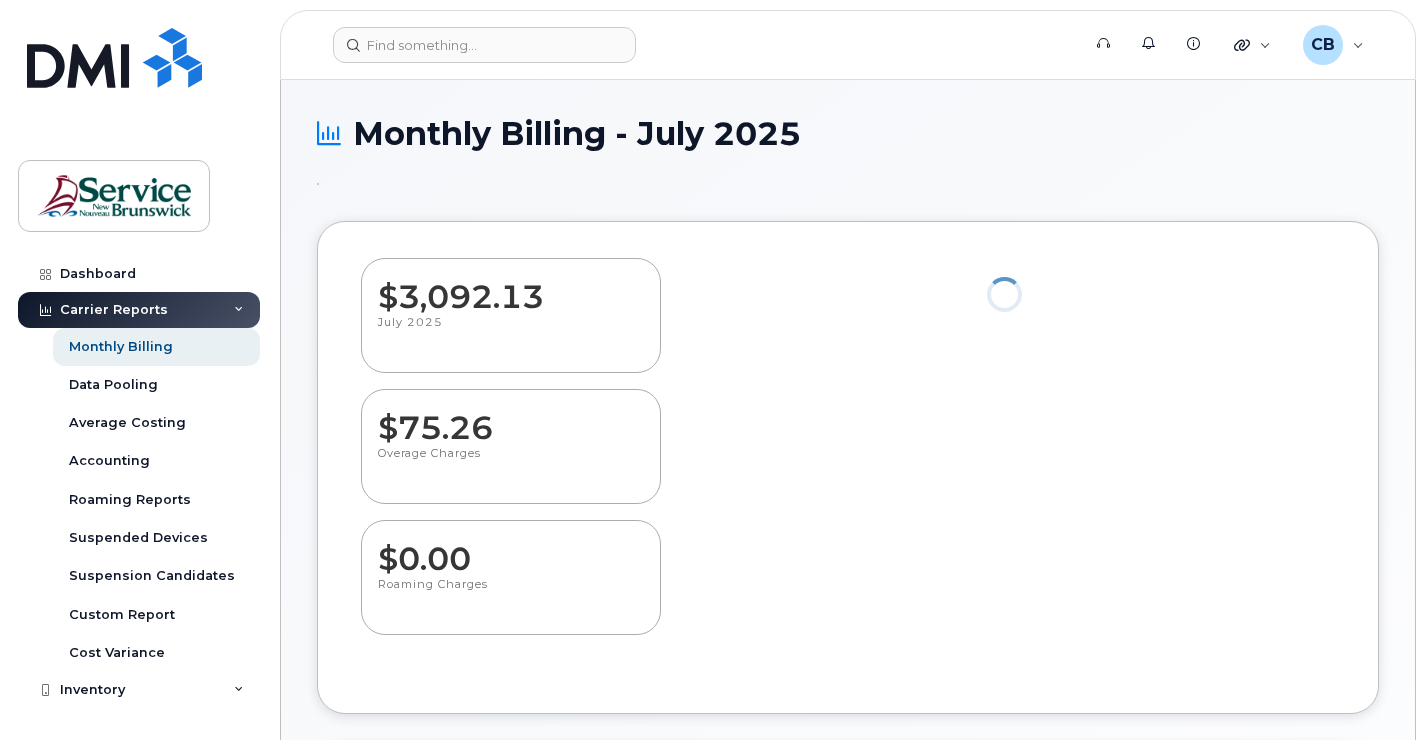 scroll, scrollTop: 0, scrollLeft: 0, axis: both 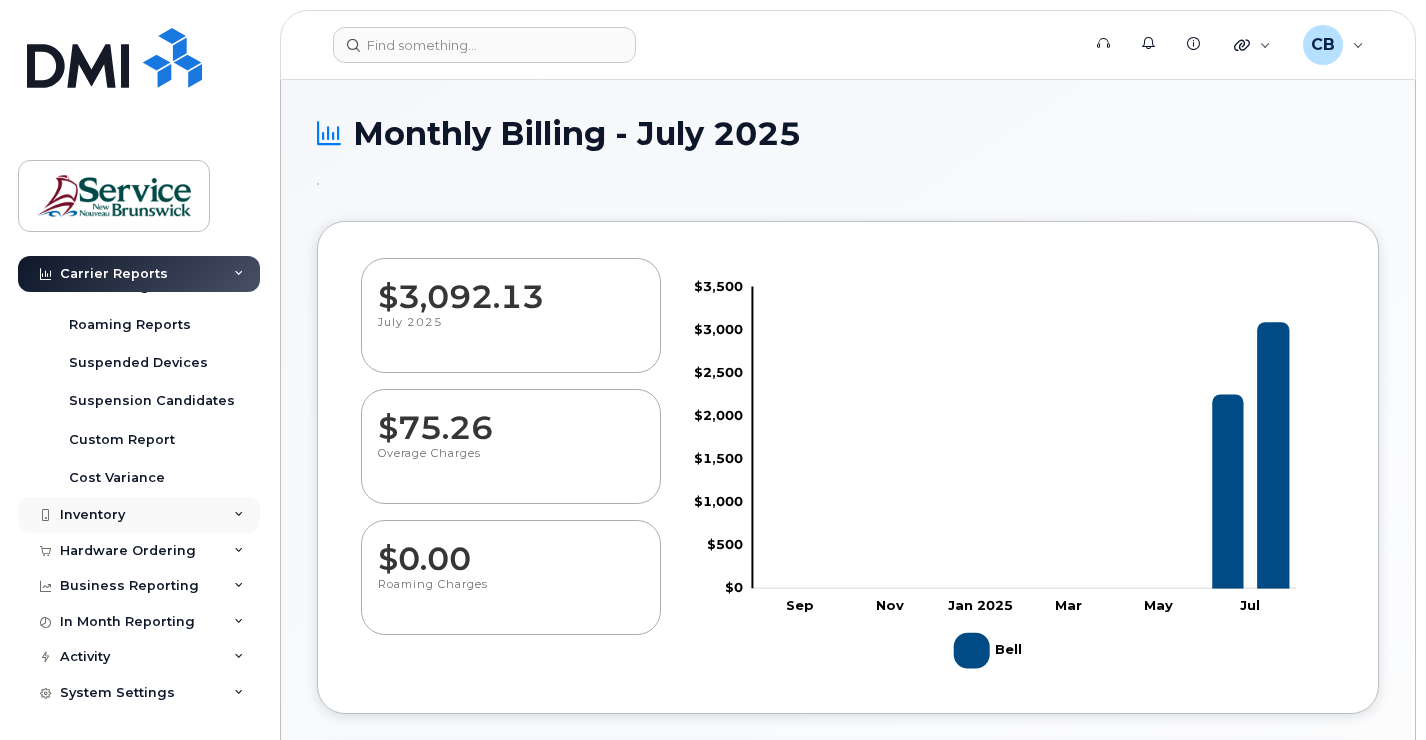 click on "Inventory" 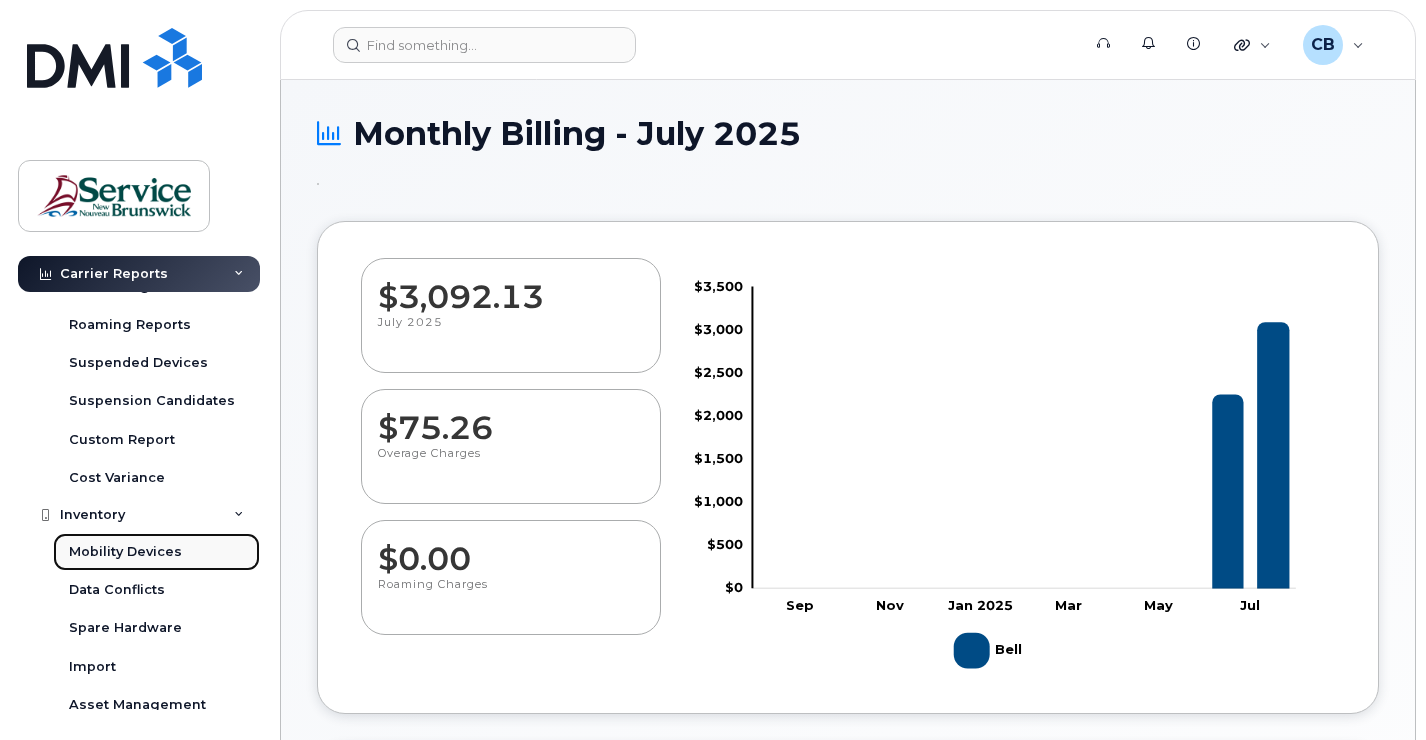 click on "Mobility Devices" 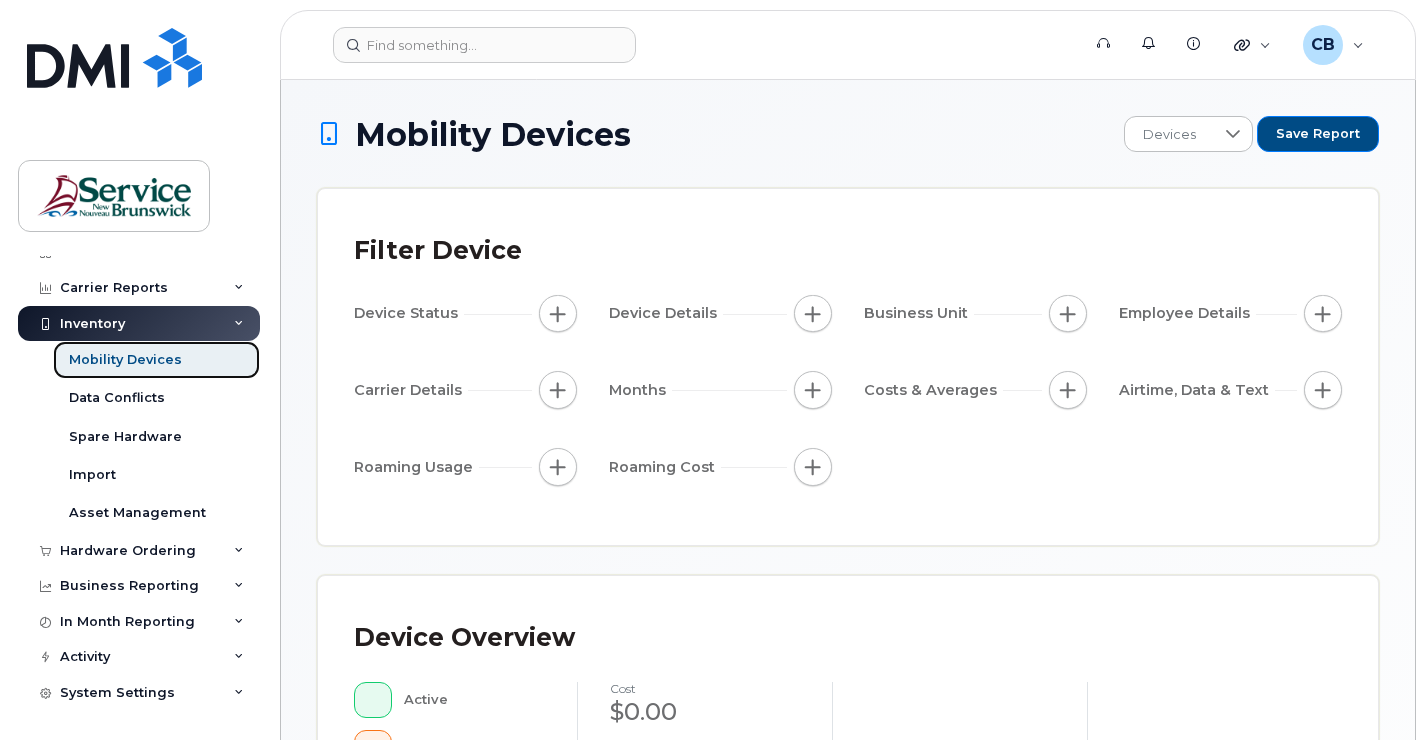scroll, scrollTop: 22, scrollLeft: 0, axis: vertical 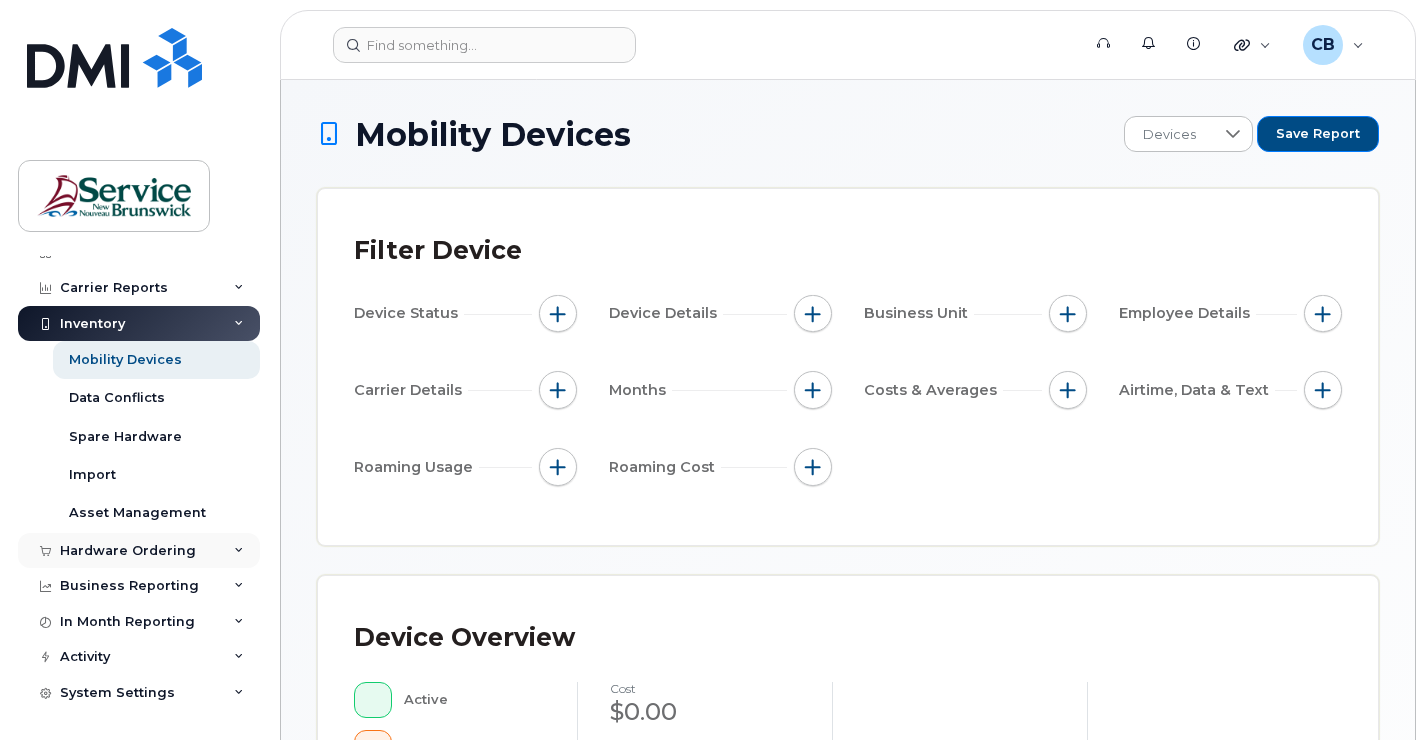 click on "Hardware Ordering" 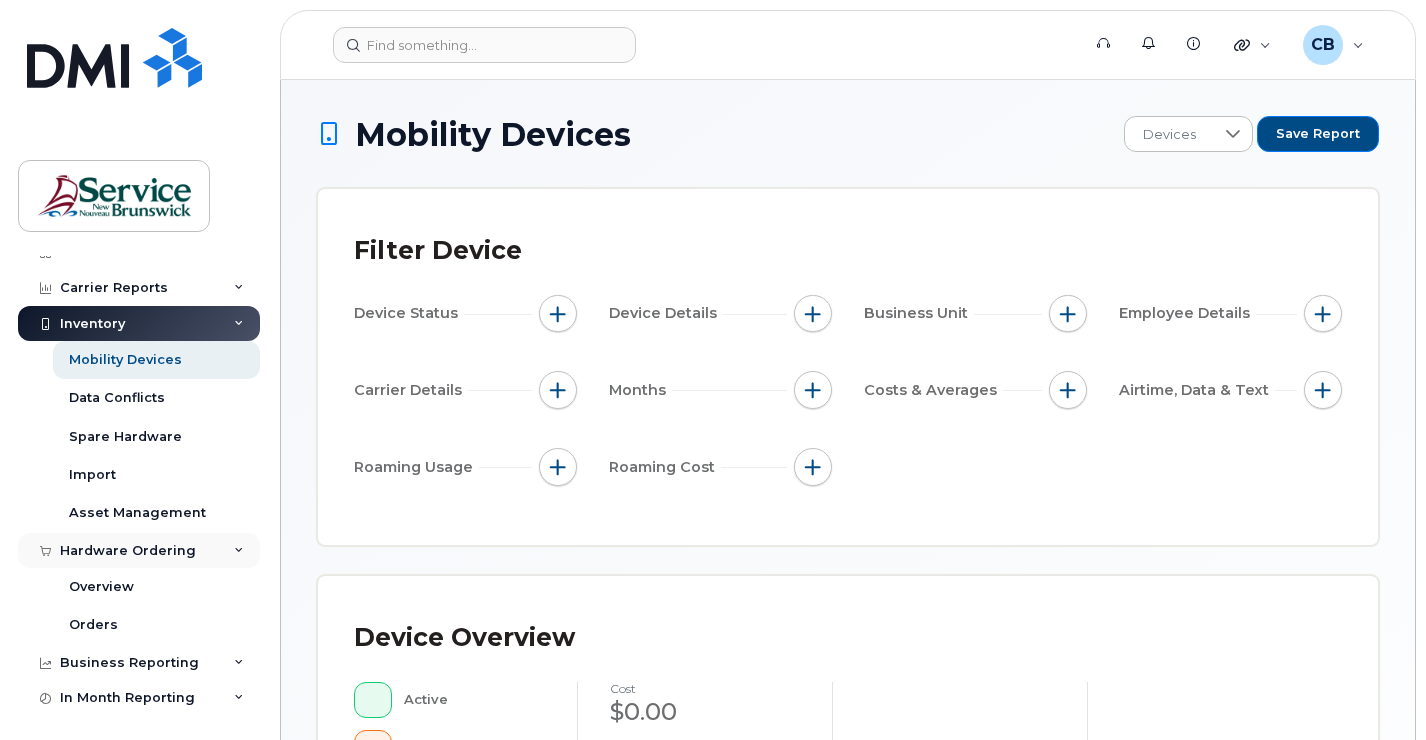 scroll, scrollTop: 99, scrollLeft: 0, axis: vertical 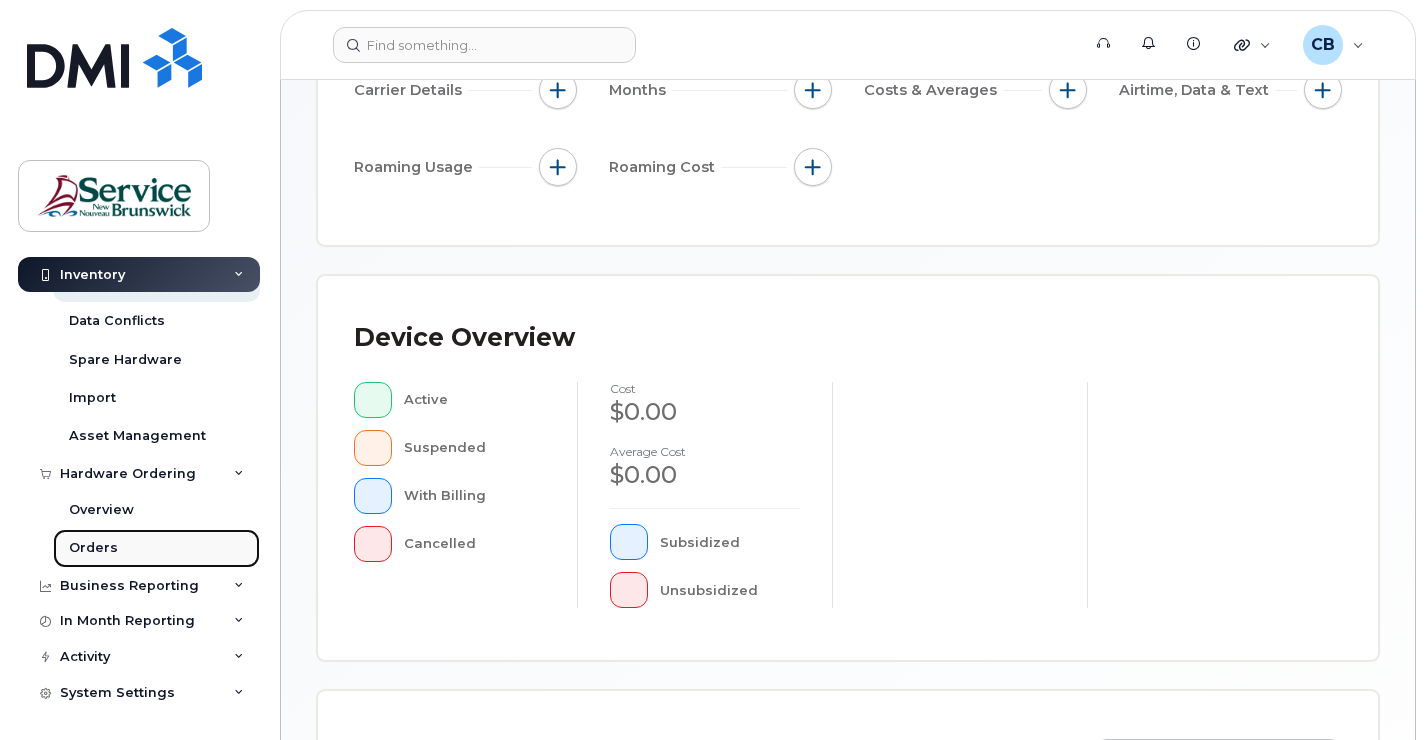 click on "Orders" 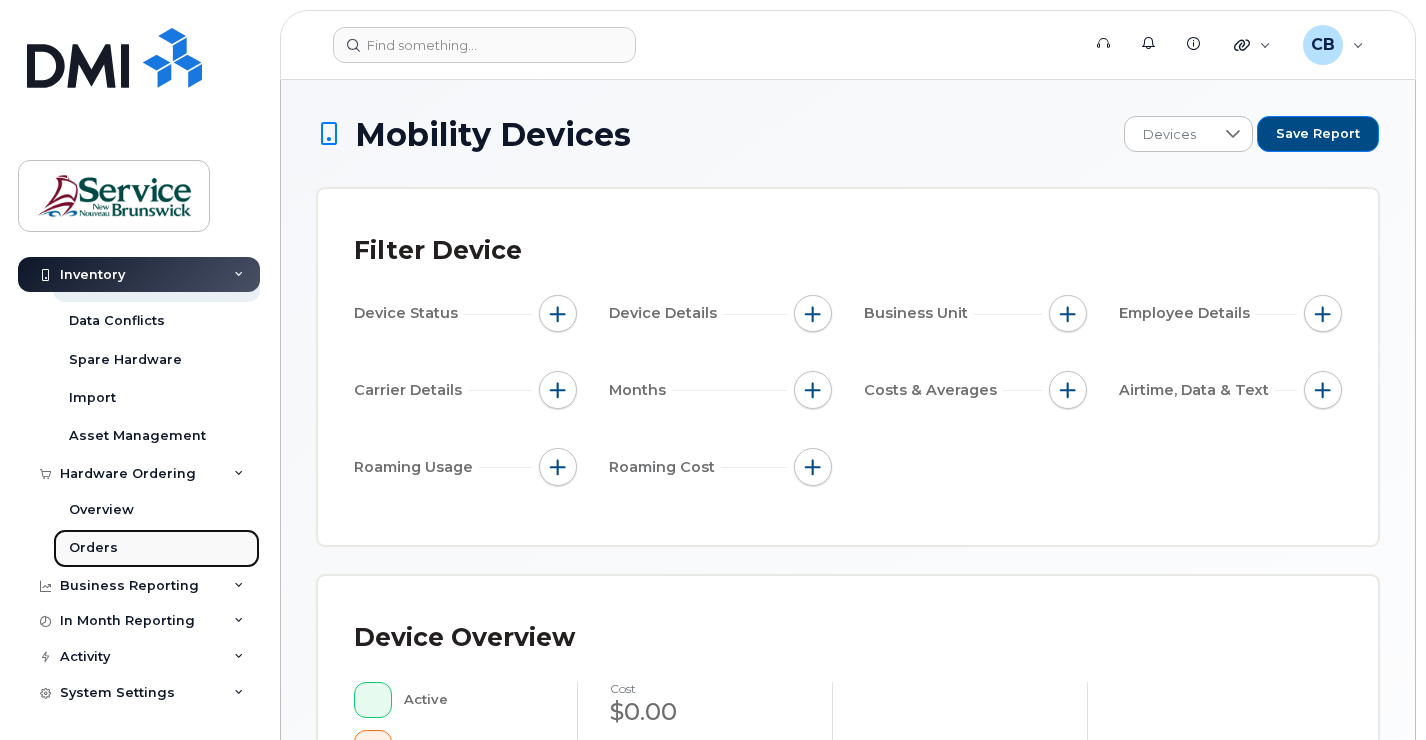 scroll, scrollTop: 0, scrollLeft: 0, axis: both 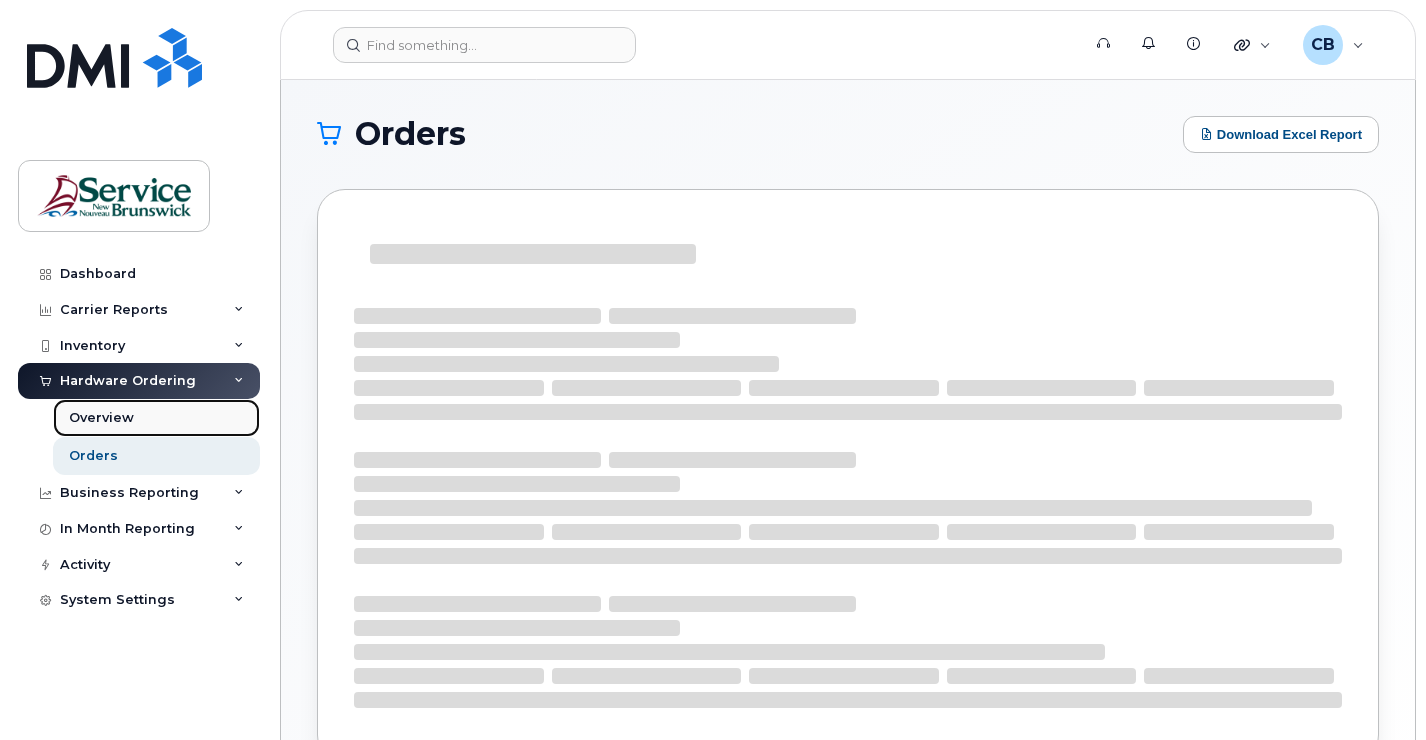 click on "Overview" 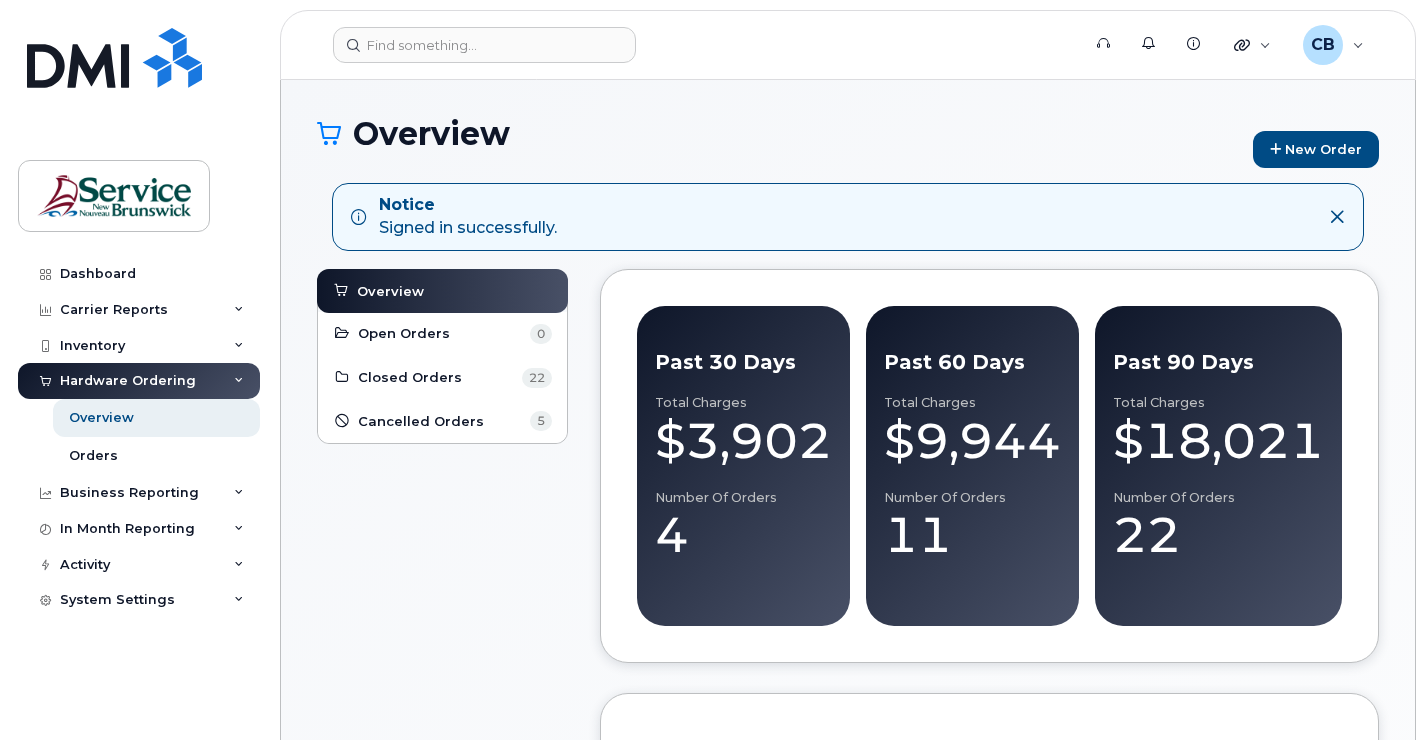 scroll, scrollTop: 0, scrollLeft: 0, axis: both 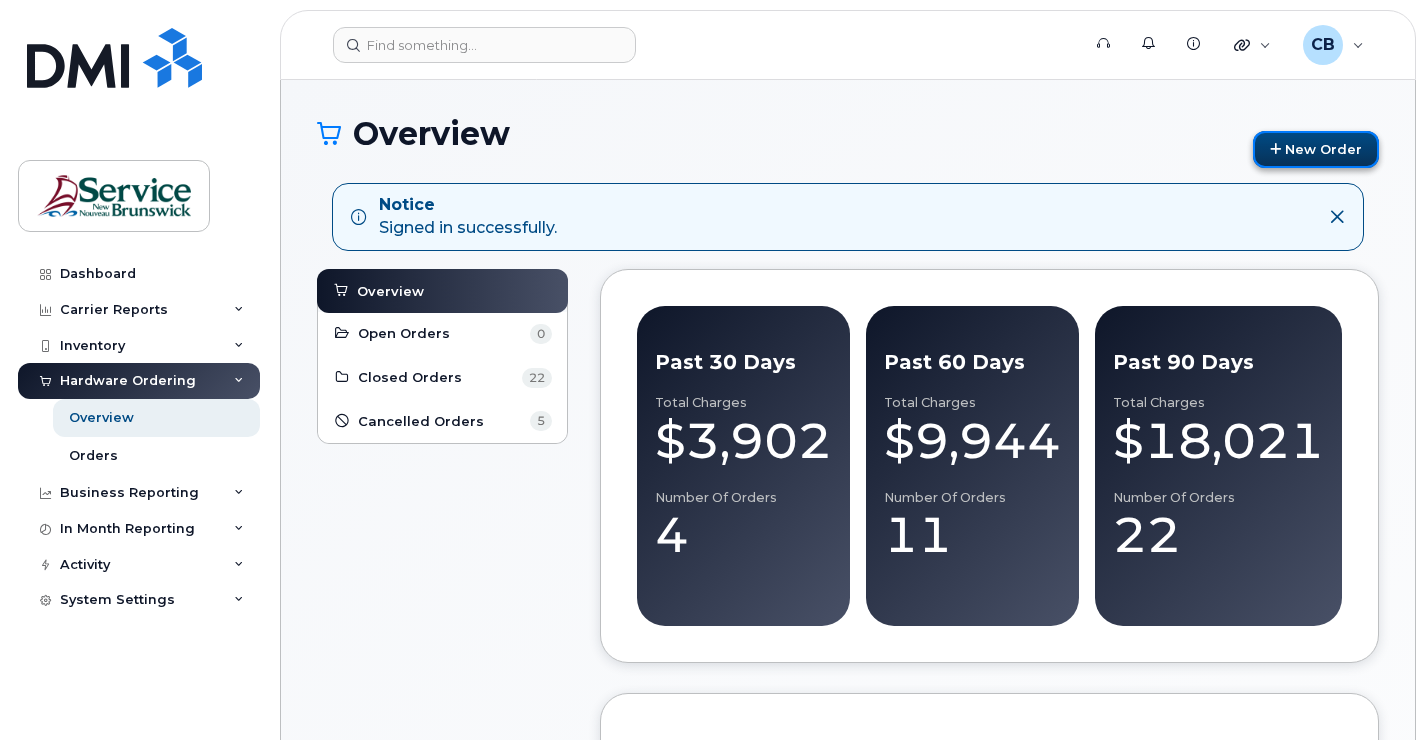 click on "New Order" 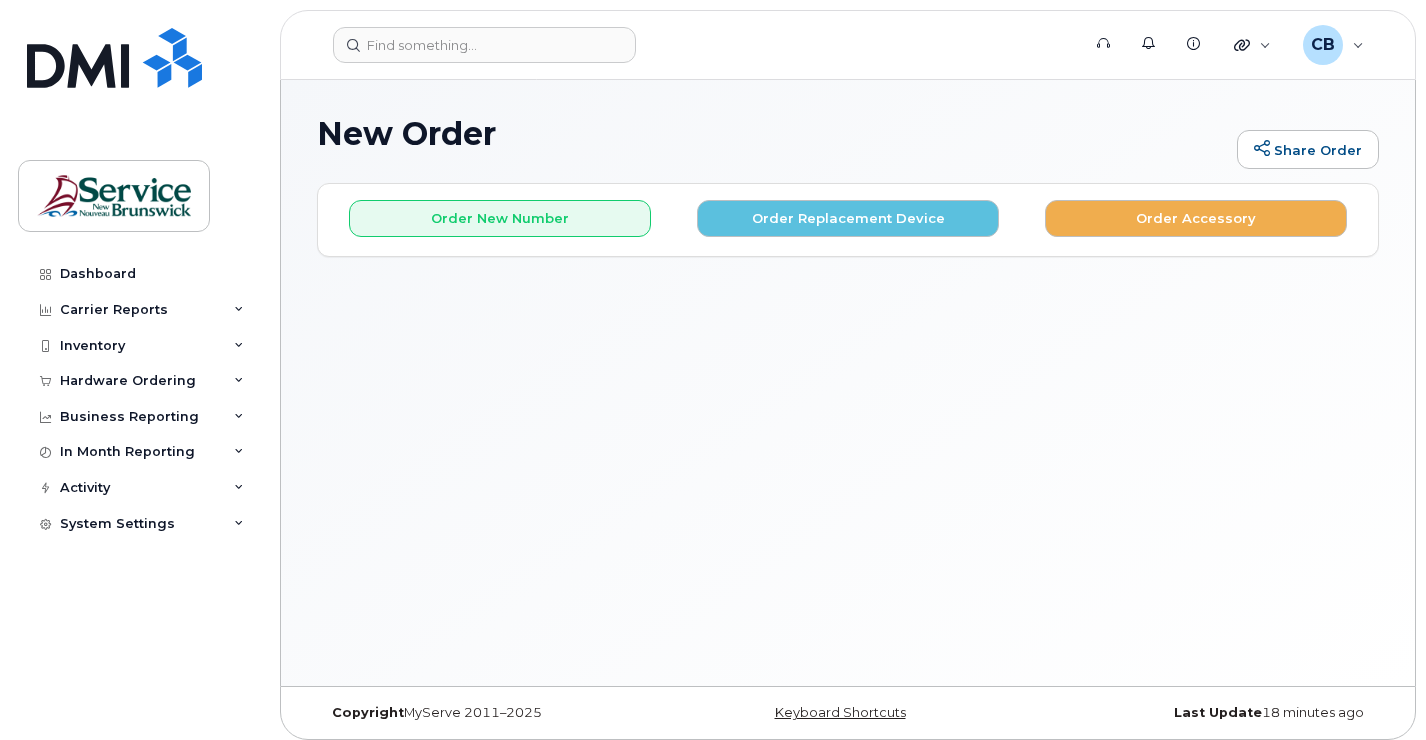 scroll, scrollTop: 0, scrollLeft: 0, axis: both 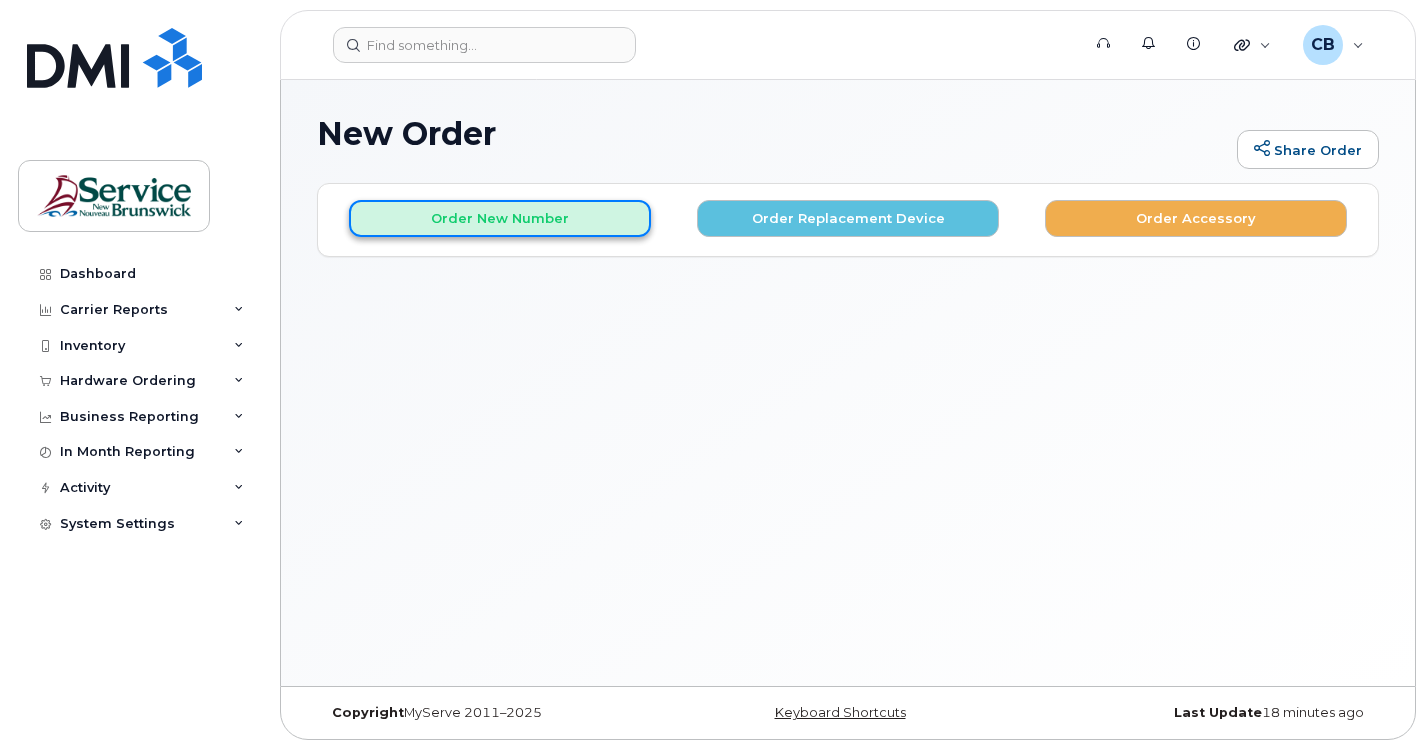 click on "Order New Number" at bounding box center (500, 218) 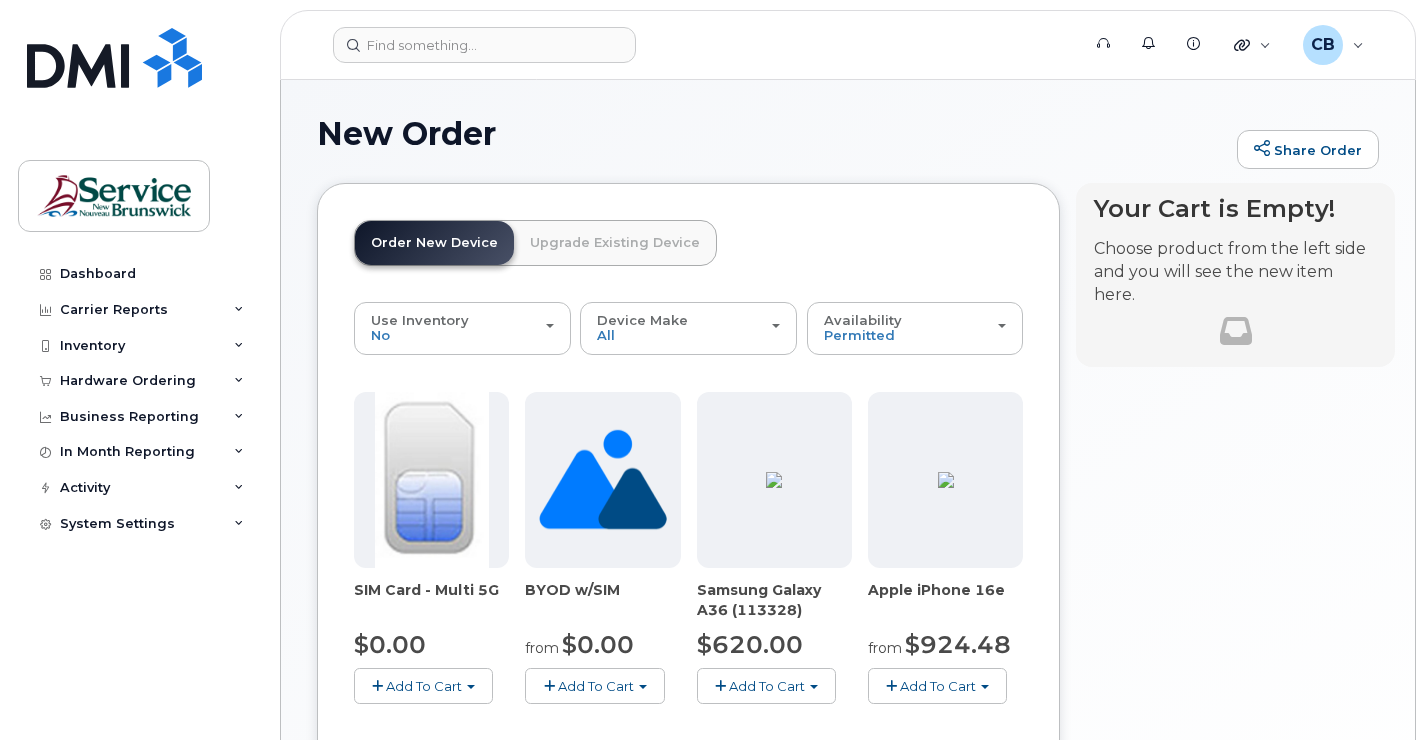 scroll, scrollTop: 100, scrollLeft: 0, axis: vertical 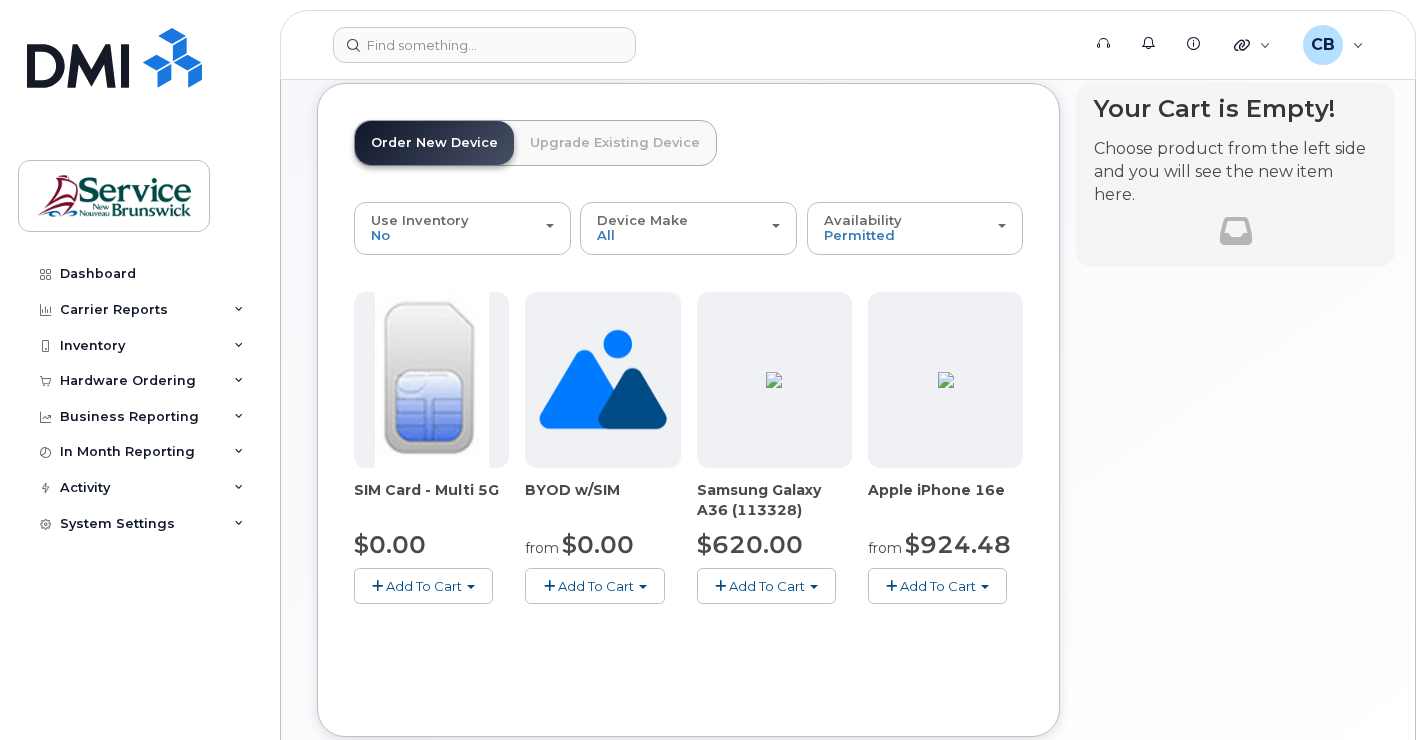 click on "Add To Cart" at bounding box center (423, 585) 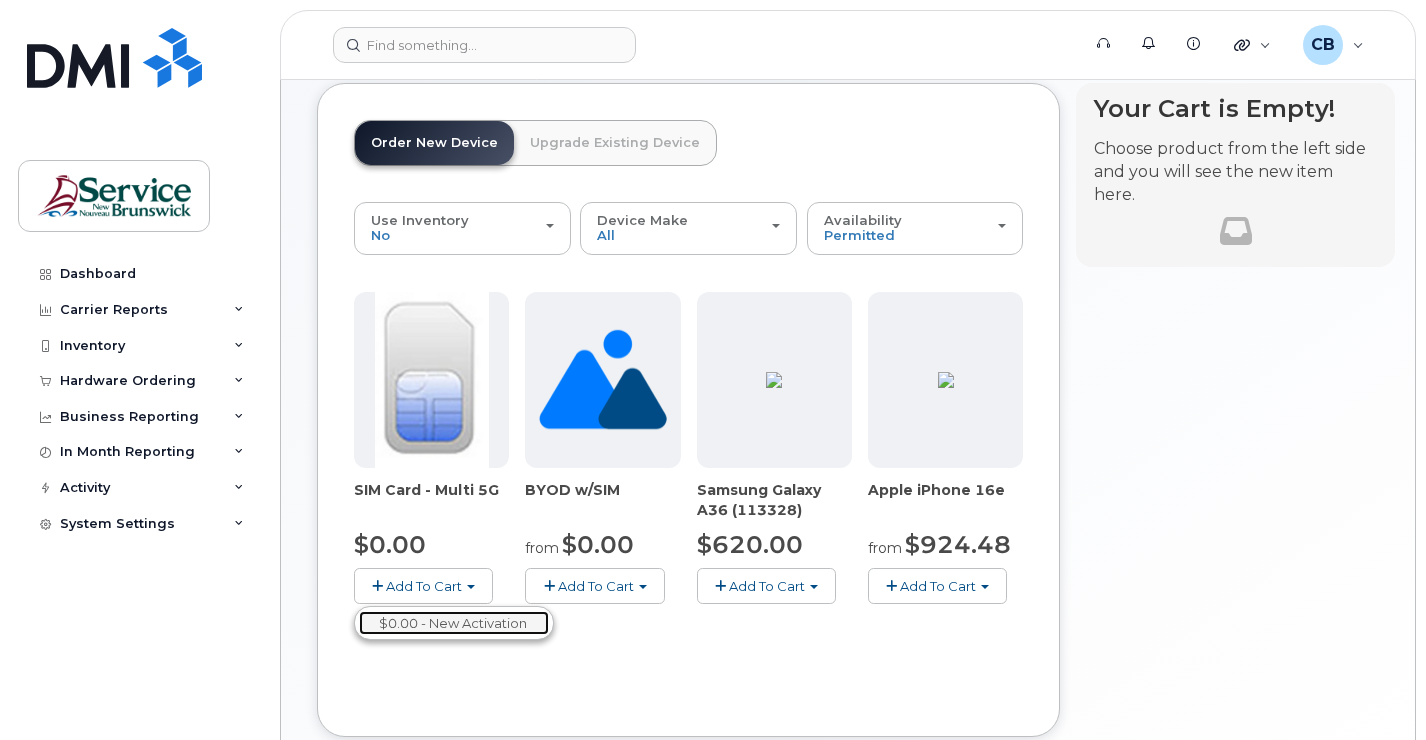 click on "$0.00 - New Activation" at bounding box center (454, 623) 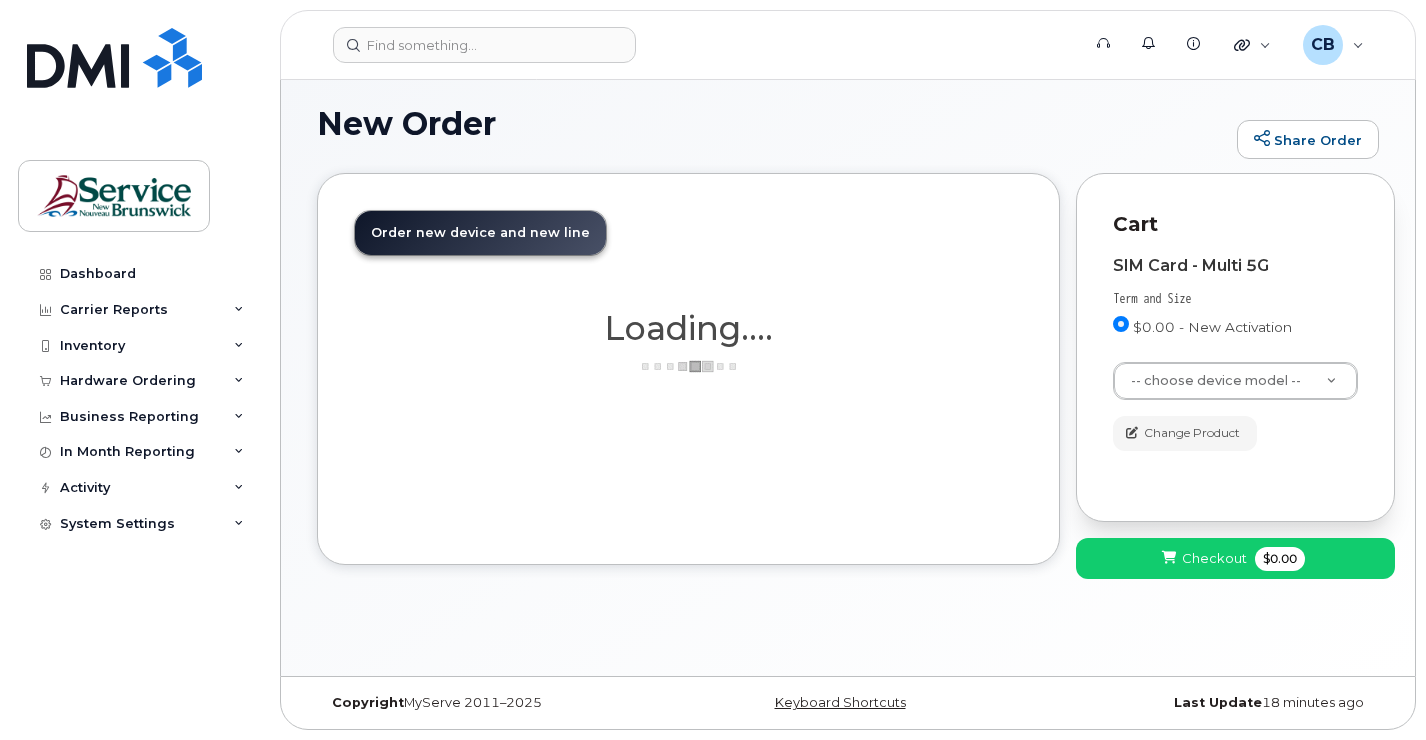 scroll, scrollTop: 10, scrollLeft: 0, axis: vertical 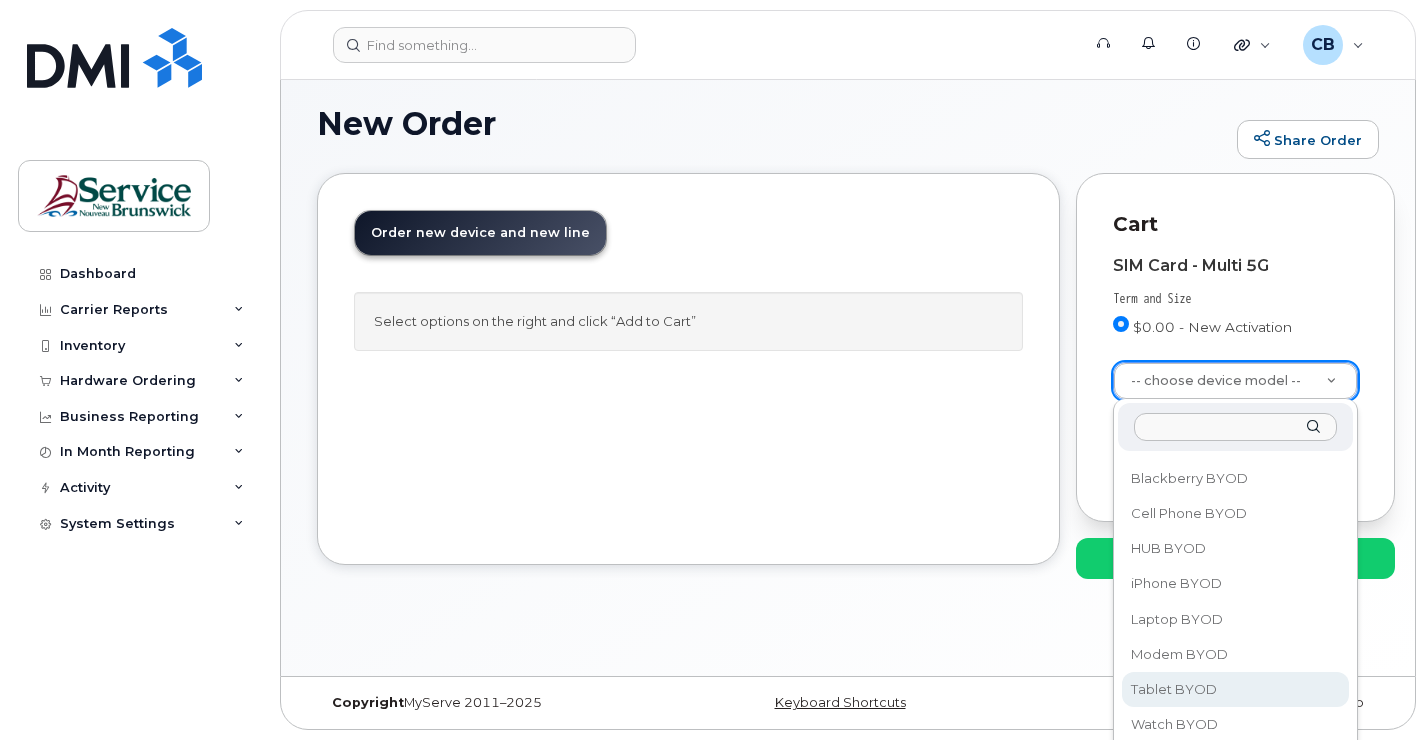 select on "2487" 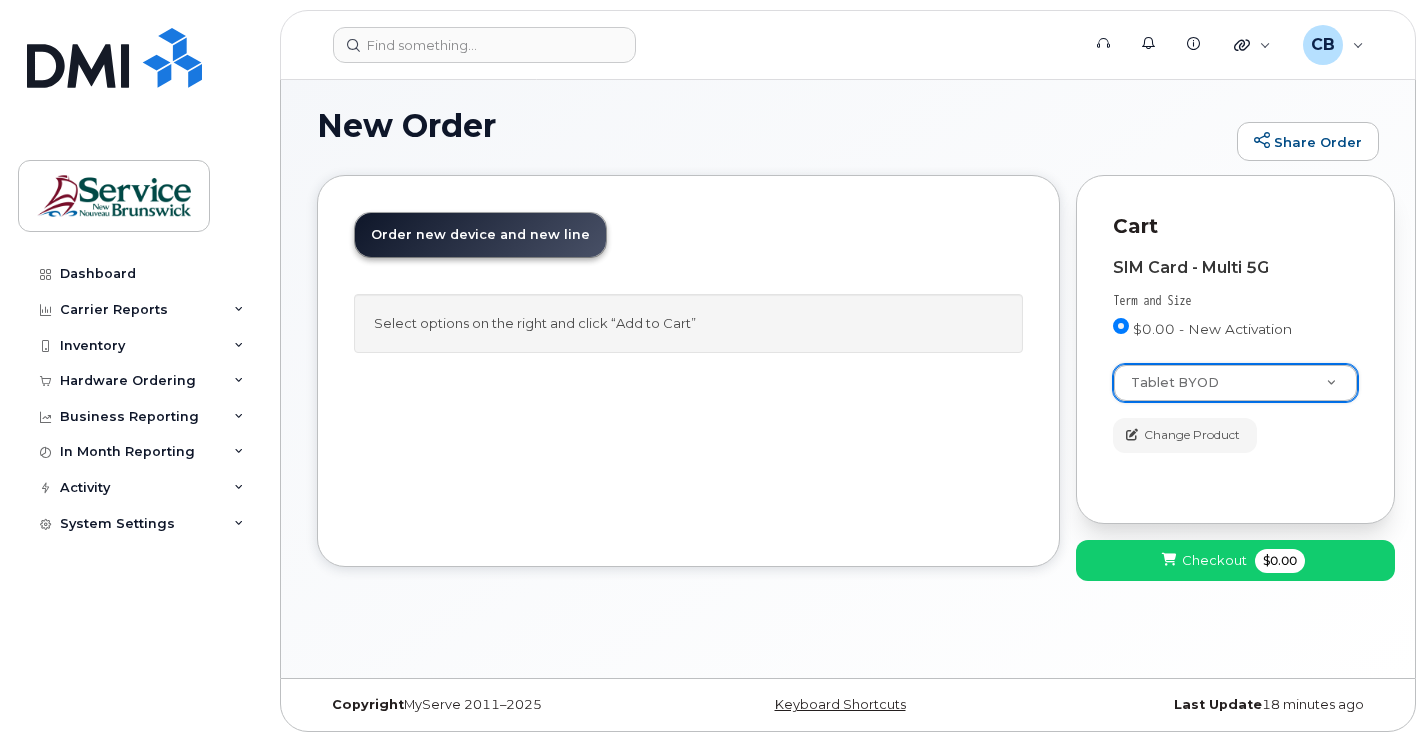 scroll, scrollTop: 10, scrollLeft: 0, axis: vertical 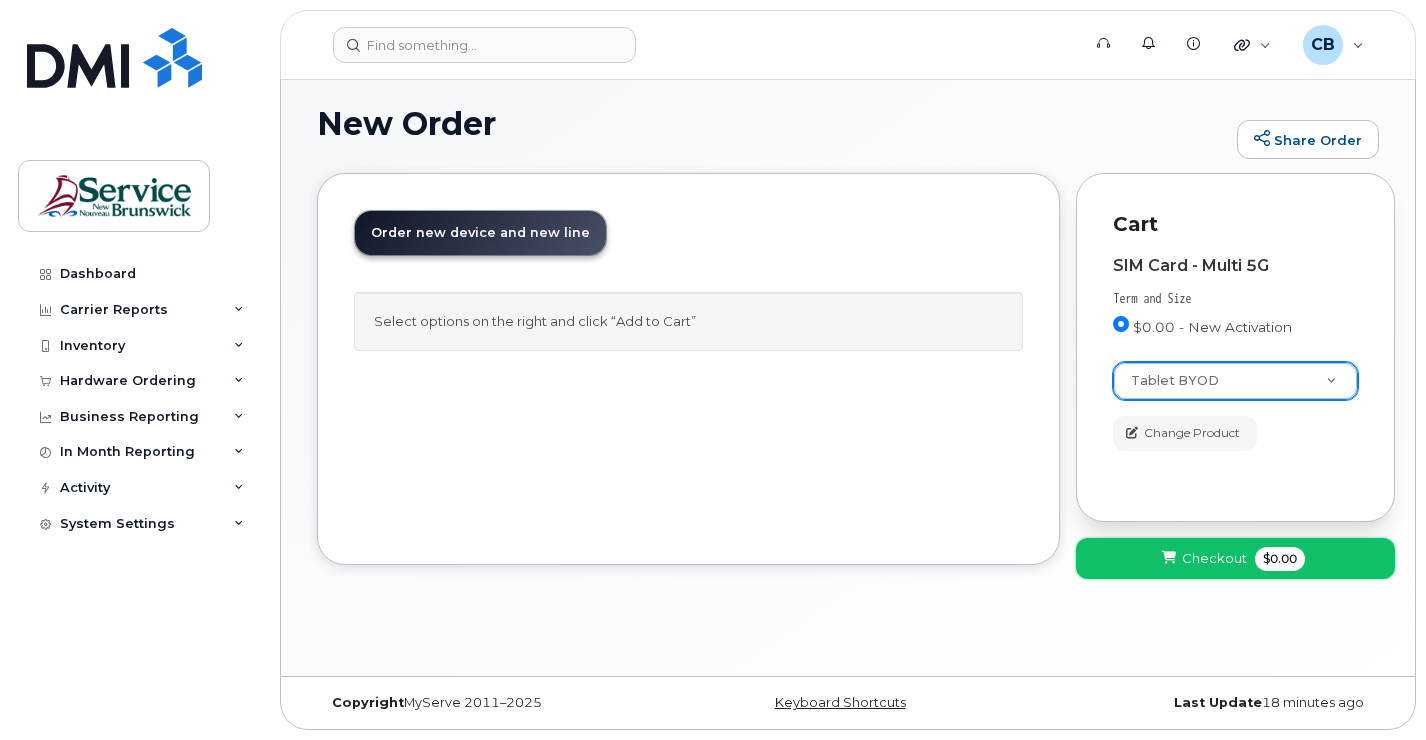 click on "Checkout" at bounding box center [1214, 558] 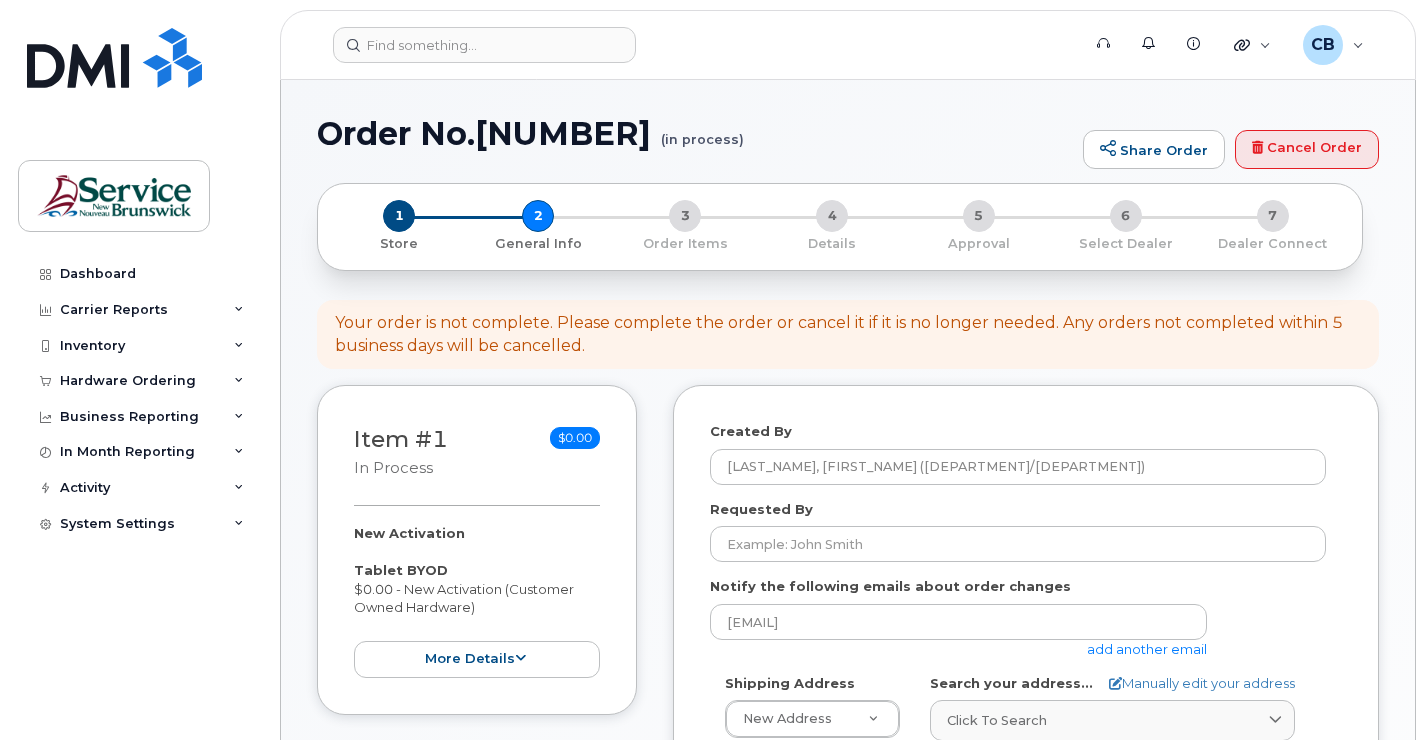 select 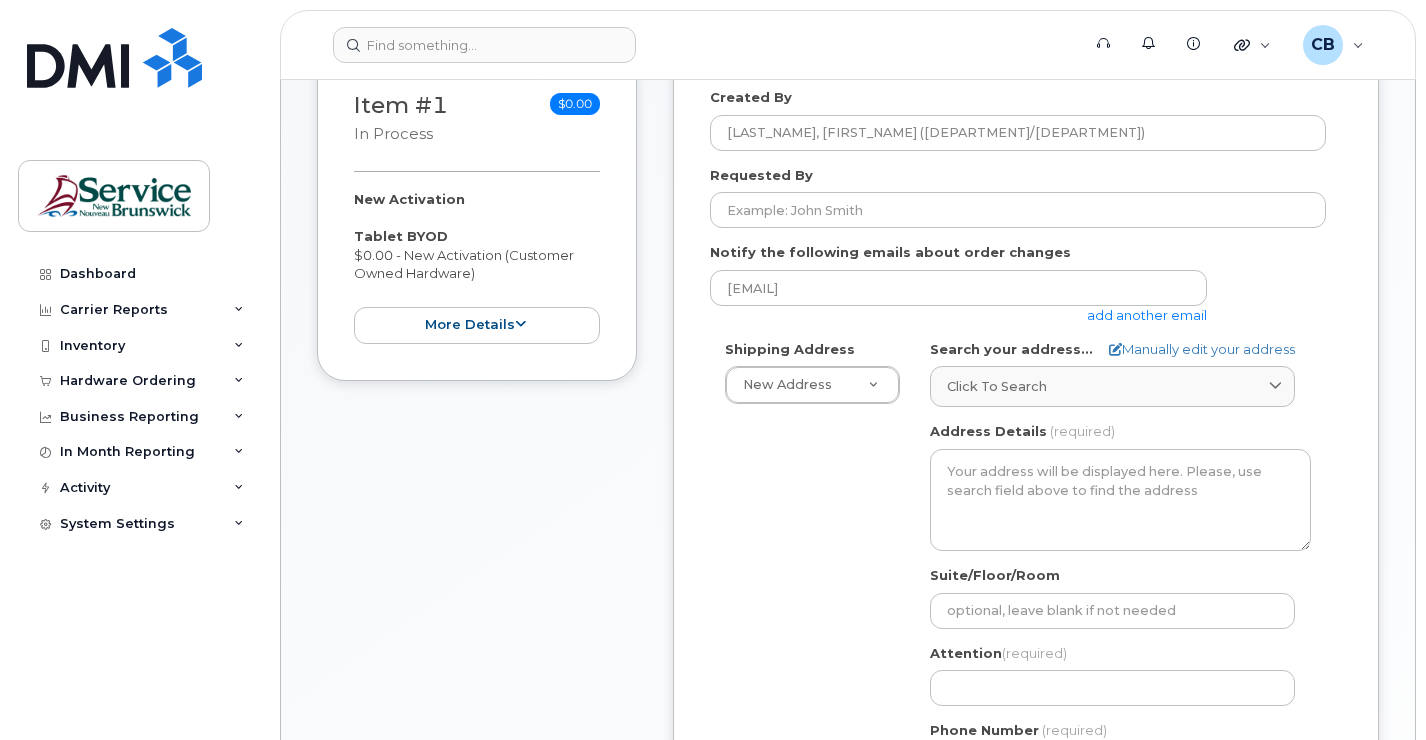 scroll, scrollTop: 300, scrollLeft: 0, axis: vertical 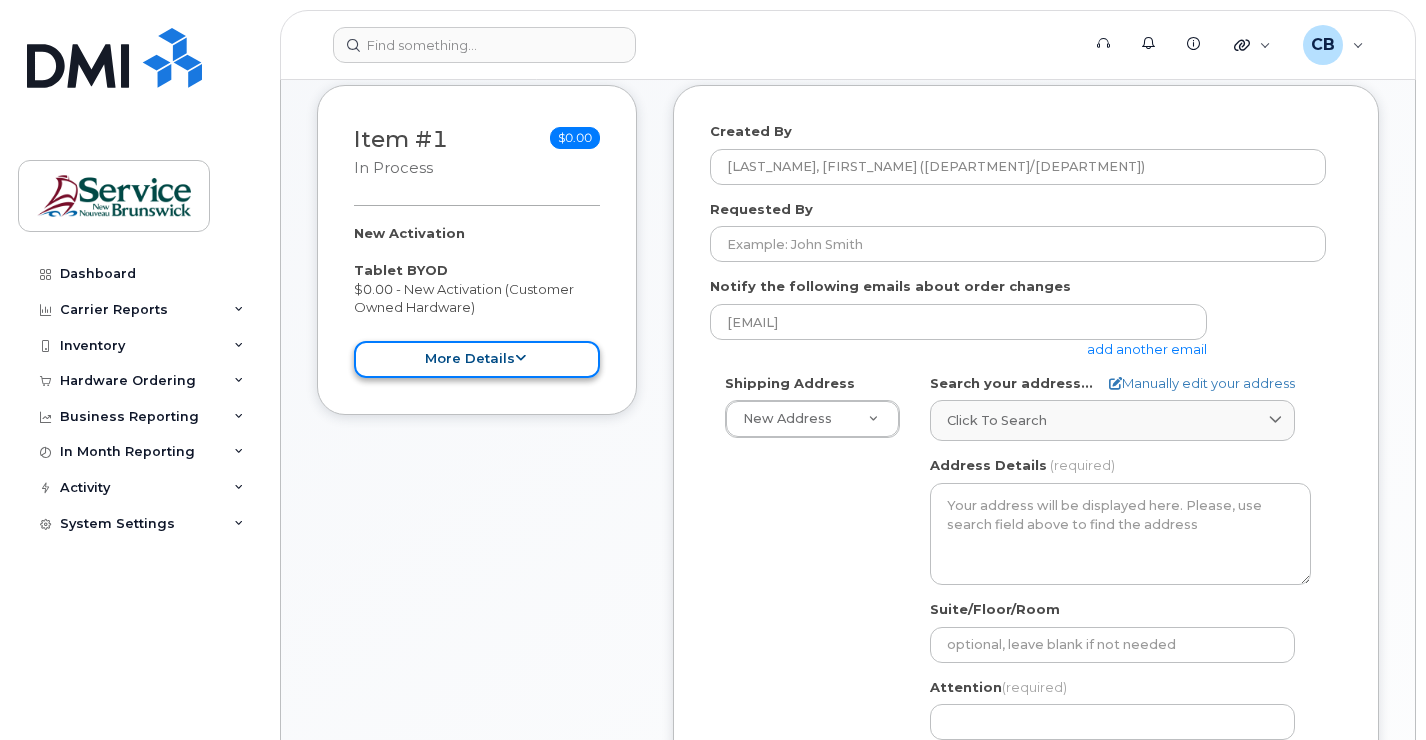 click on "more details" at bounding box center [477, 359] 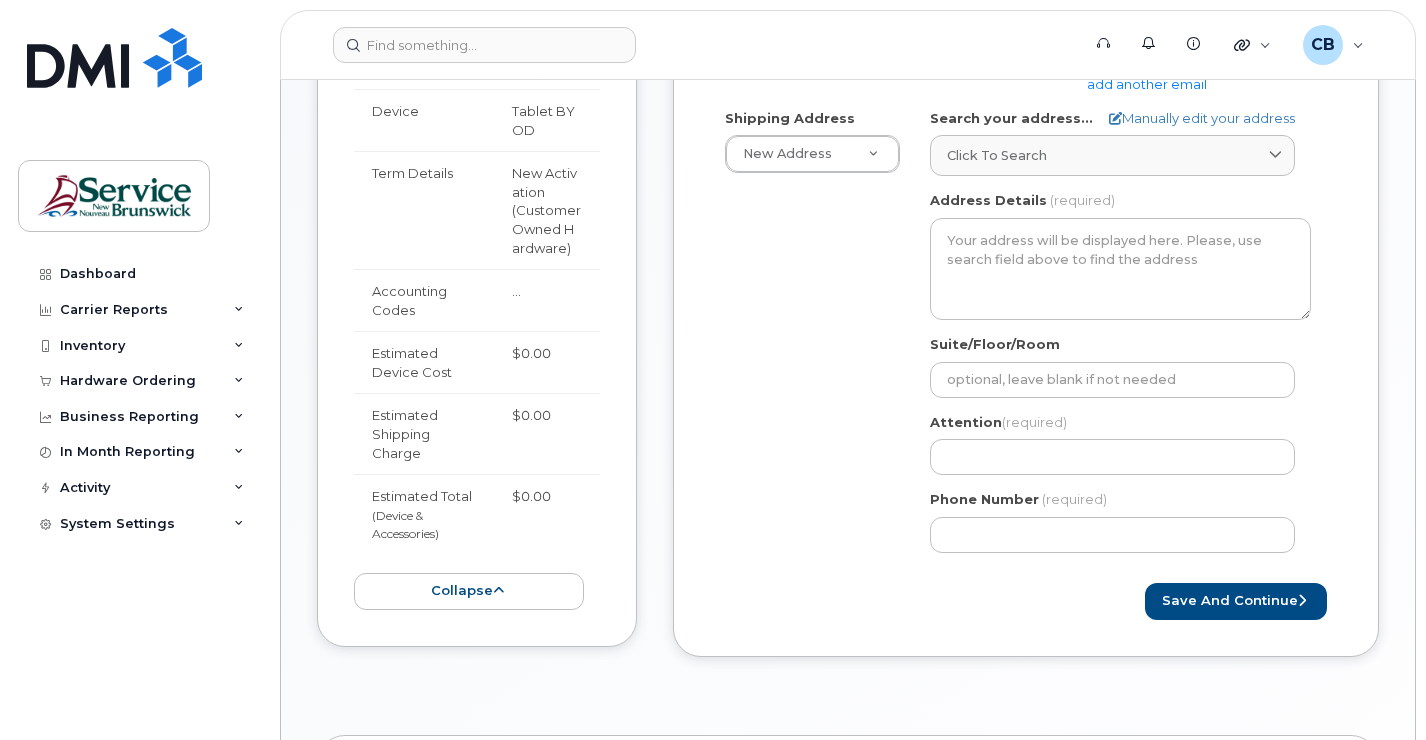 scroll, scrollTop: 600, scrollLeft: 0, axis: vertical 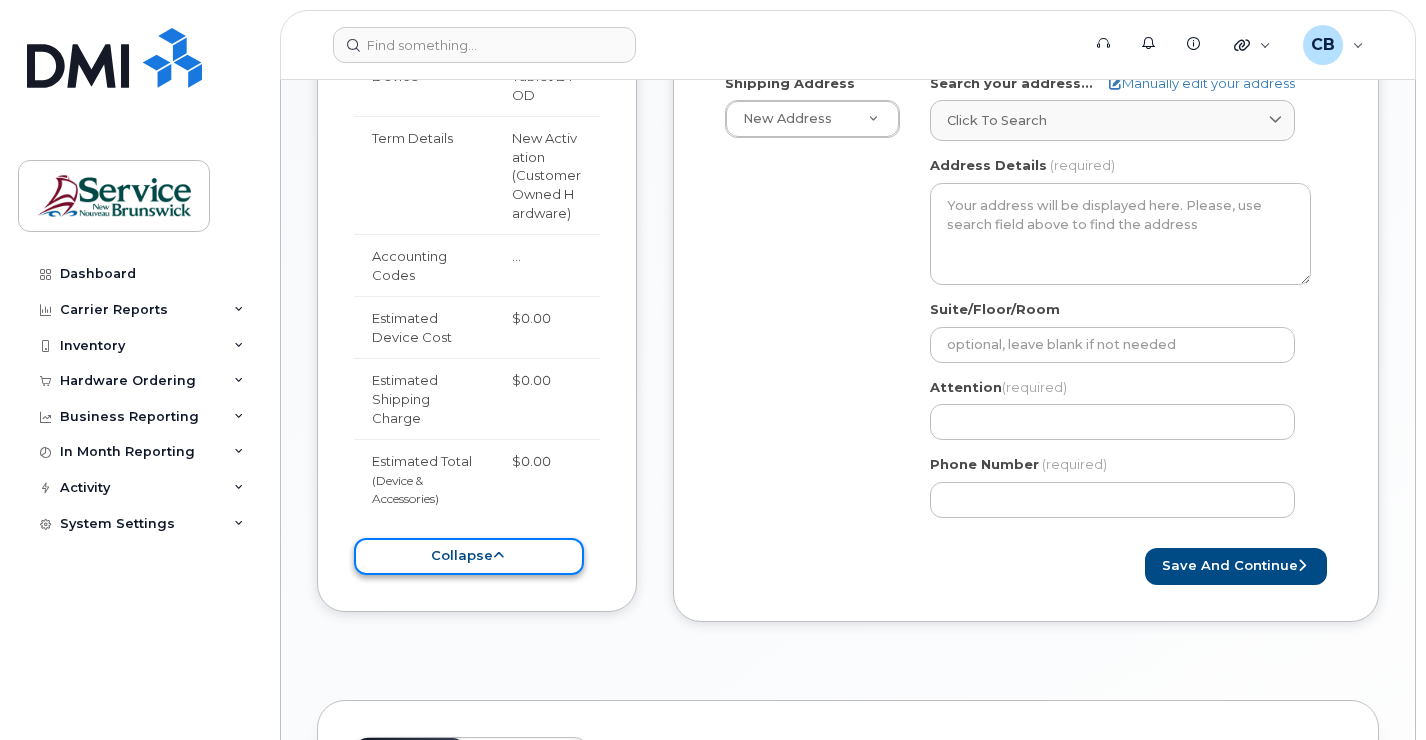 click on "collapse" at bounding box center (469, 556) 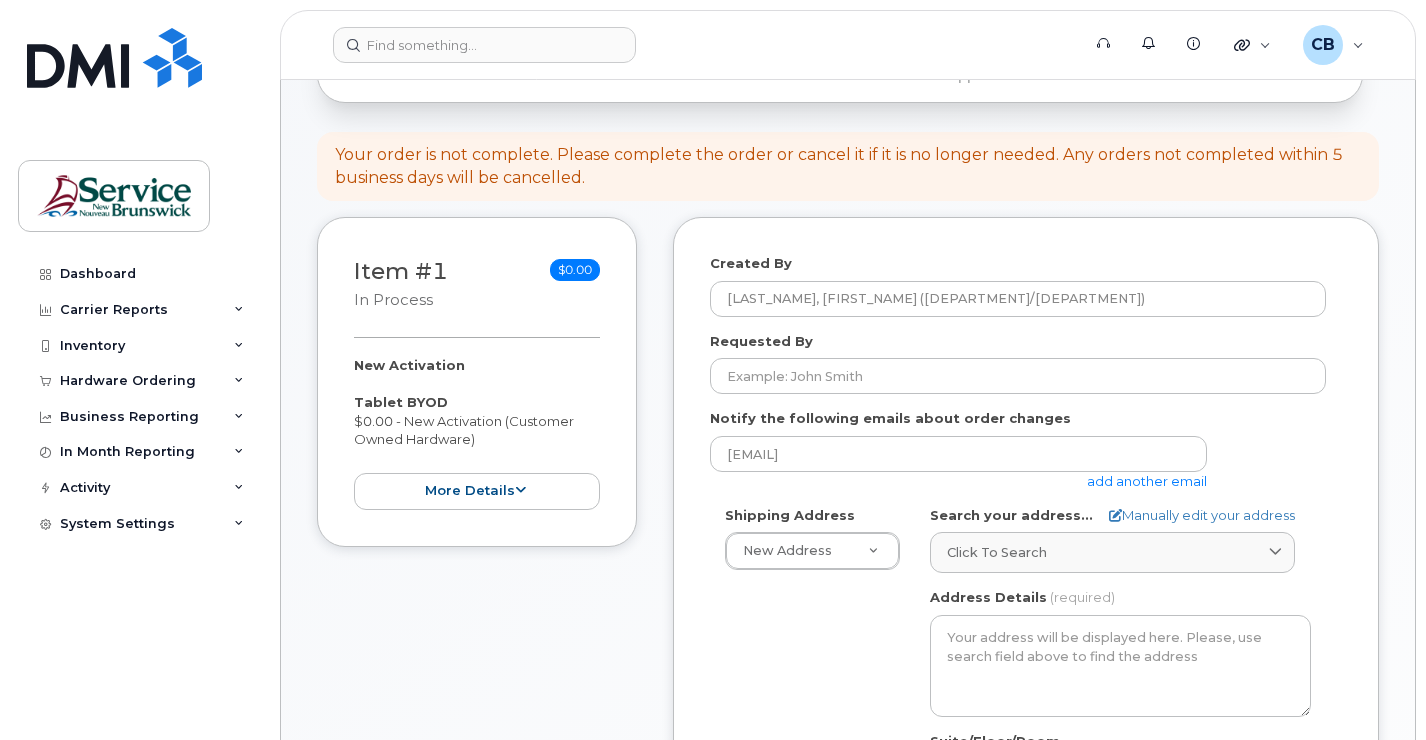 scroll, scrollTop: 200, scrollLeft: 0, axis: vertical 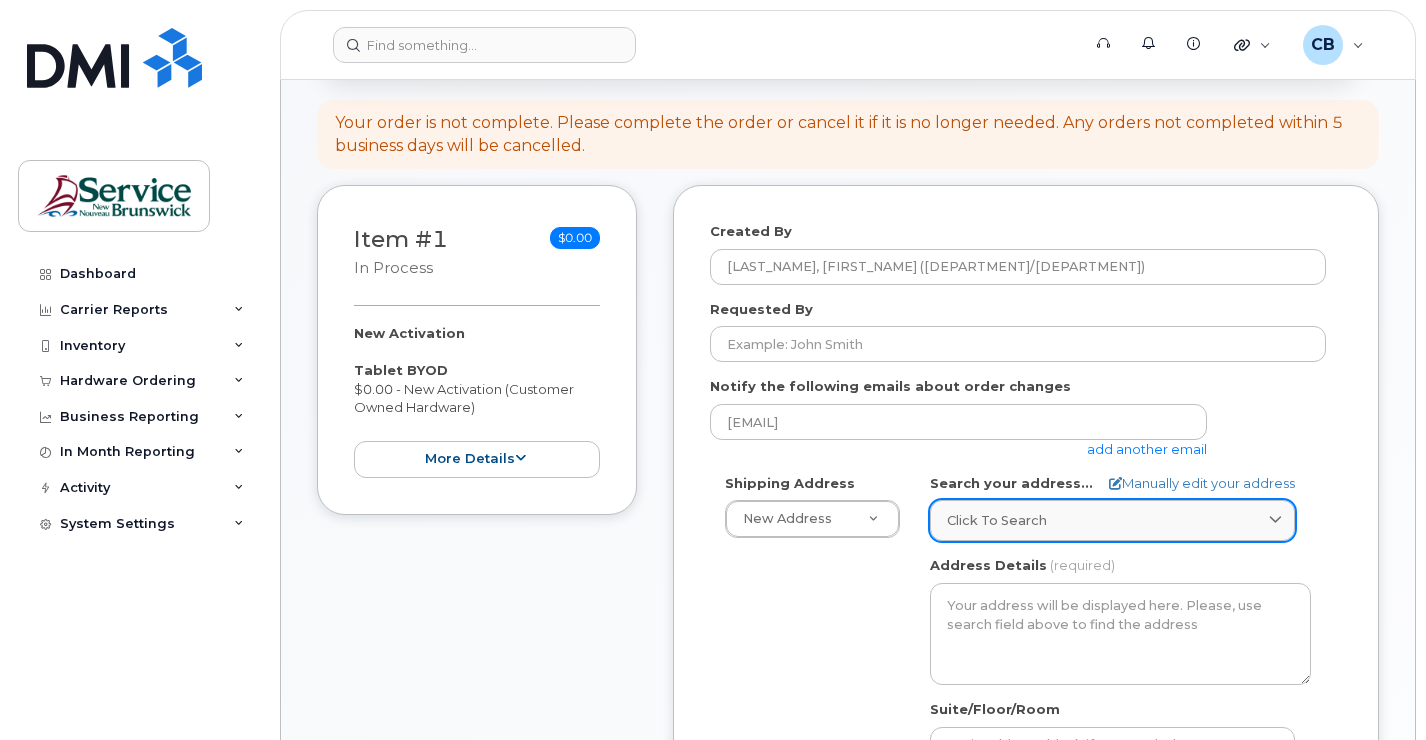 click at bounding box center [1275, 520] 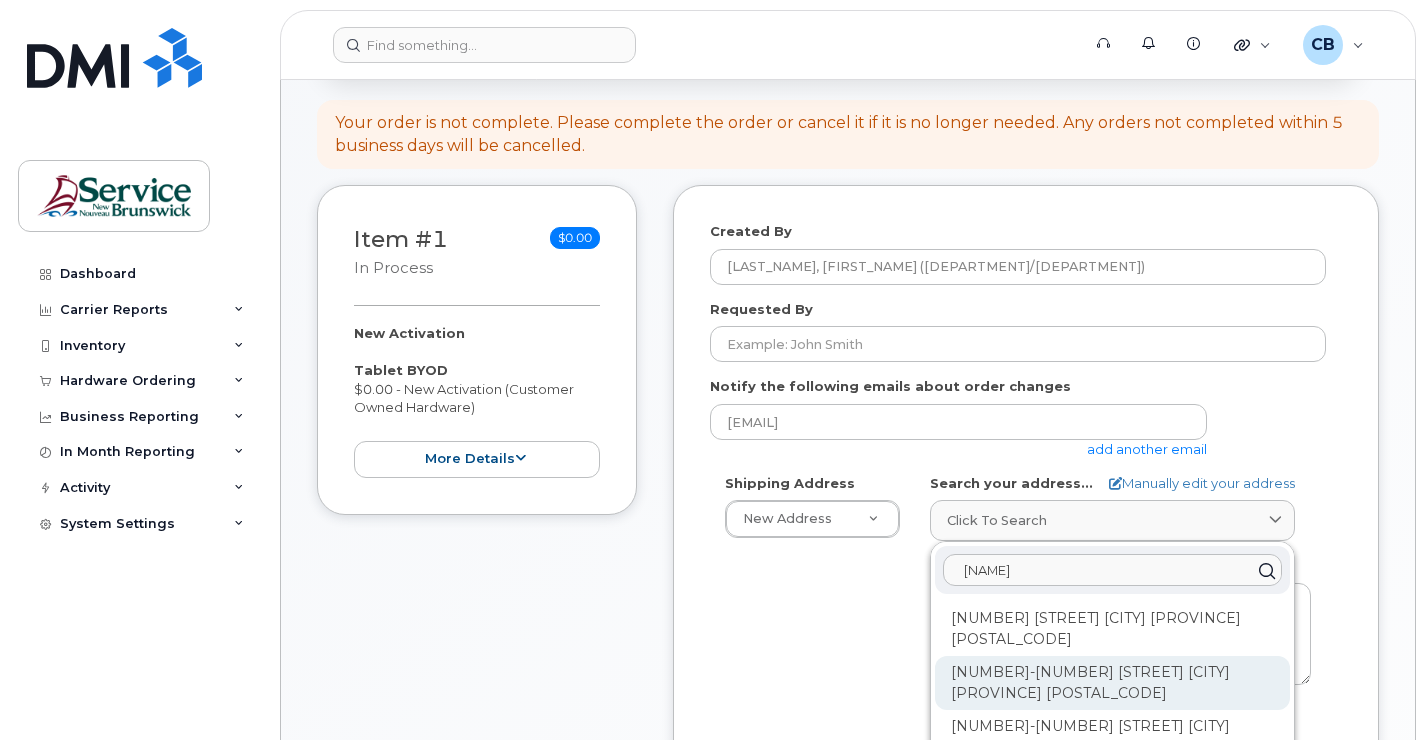 scroll, scrollTop: 97, scrollLeft: 0, axis: vertical 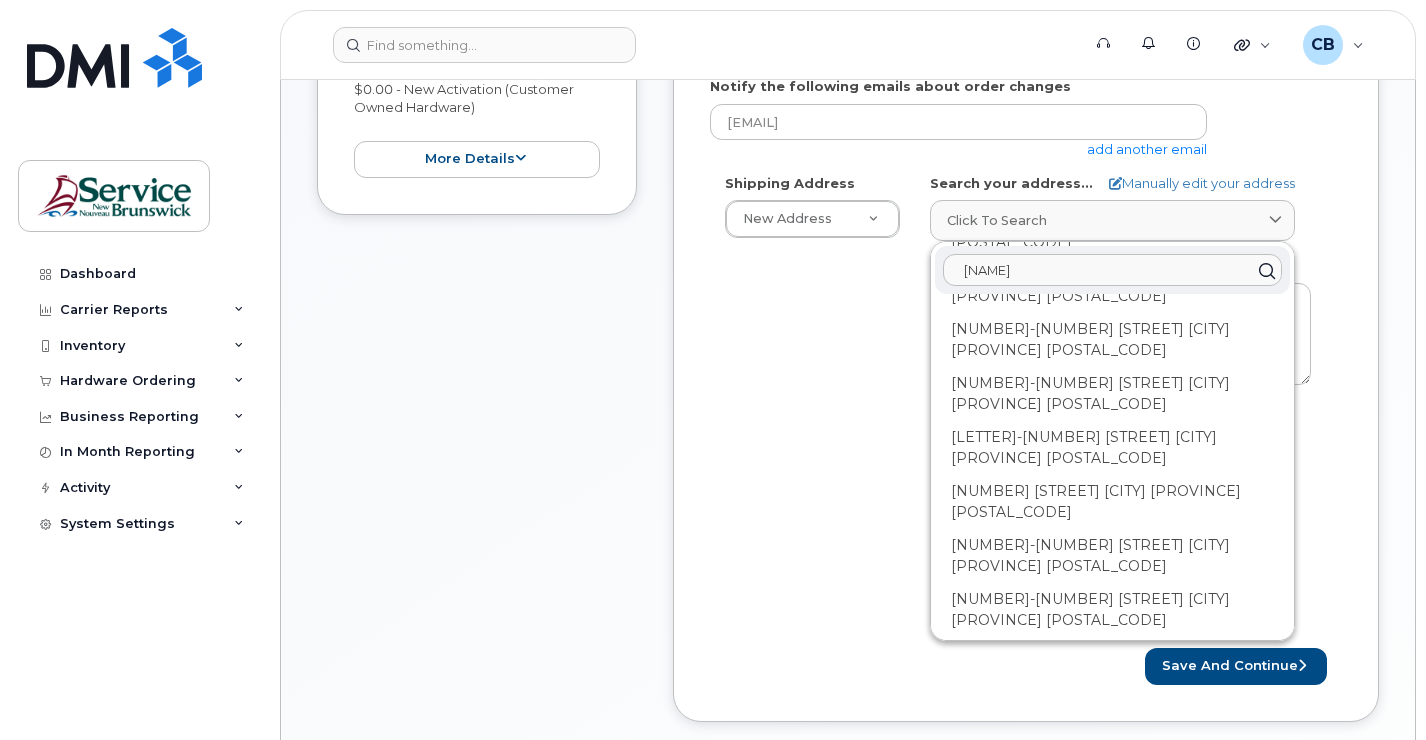 type on "mcgloin" 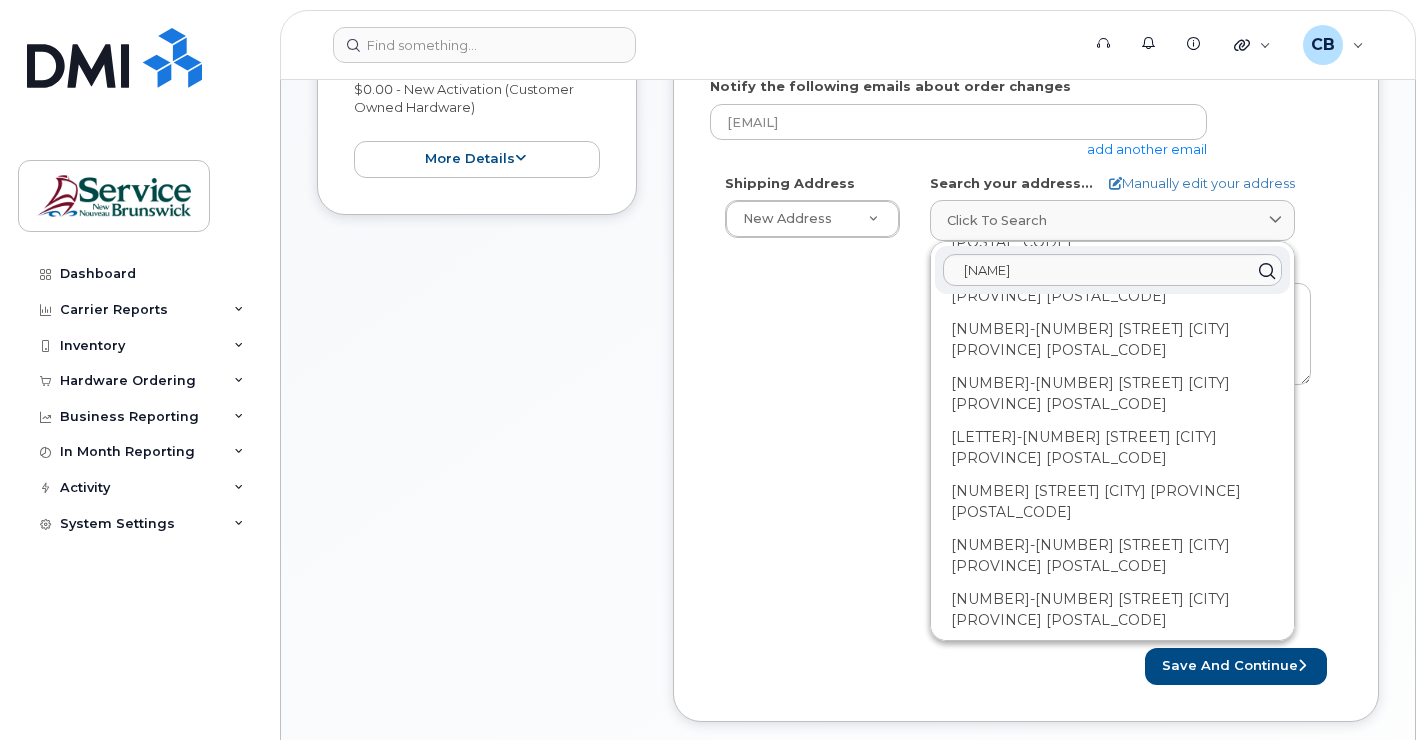 click on "20 McGloin St Fredericton NB E3A 5T8" 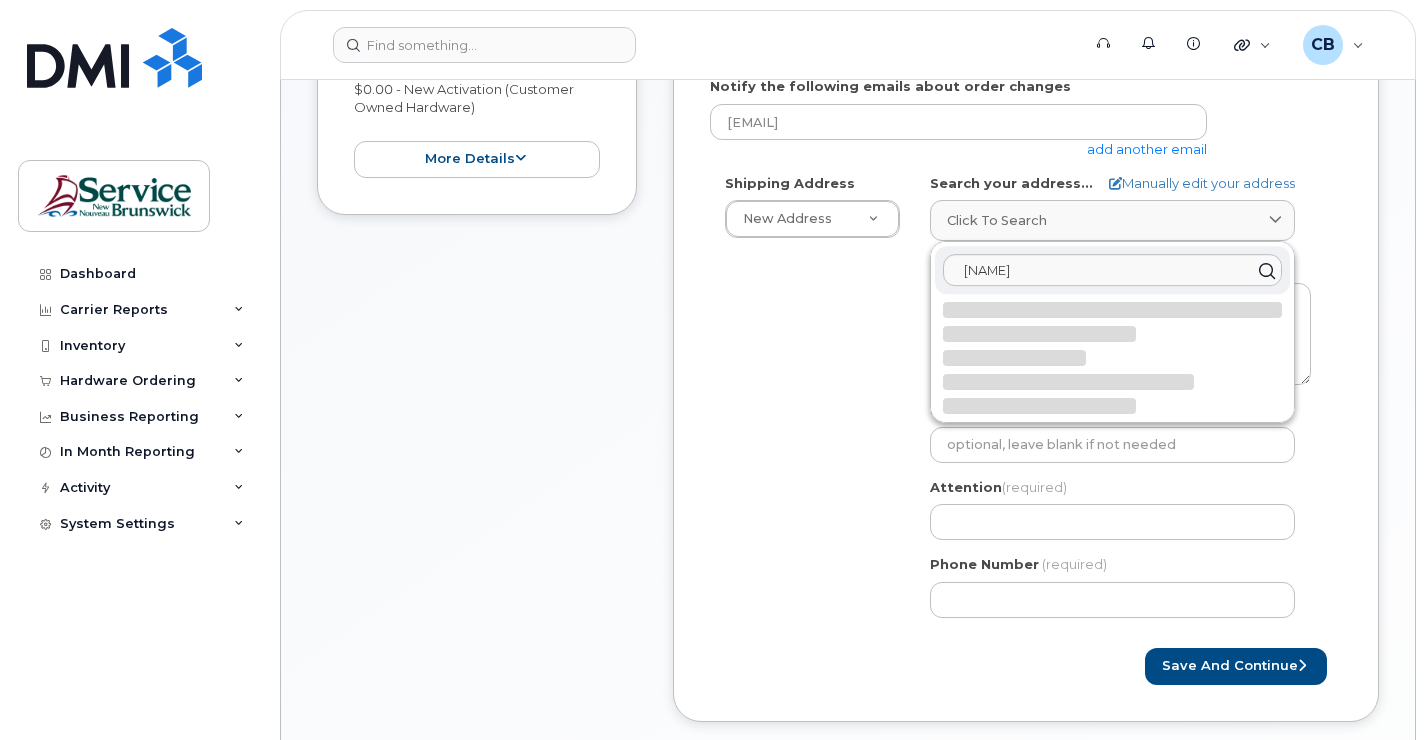 scroll, scrollTop: 0, scrollLeft: 0, axis: both 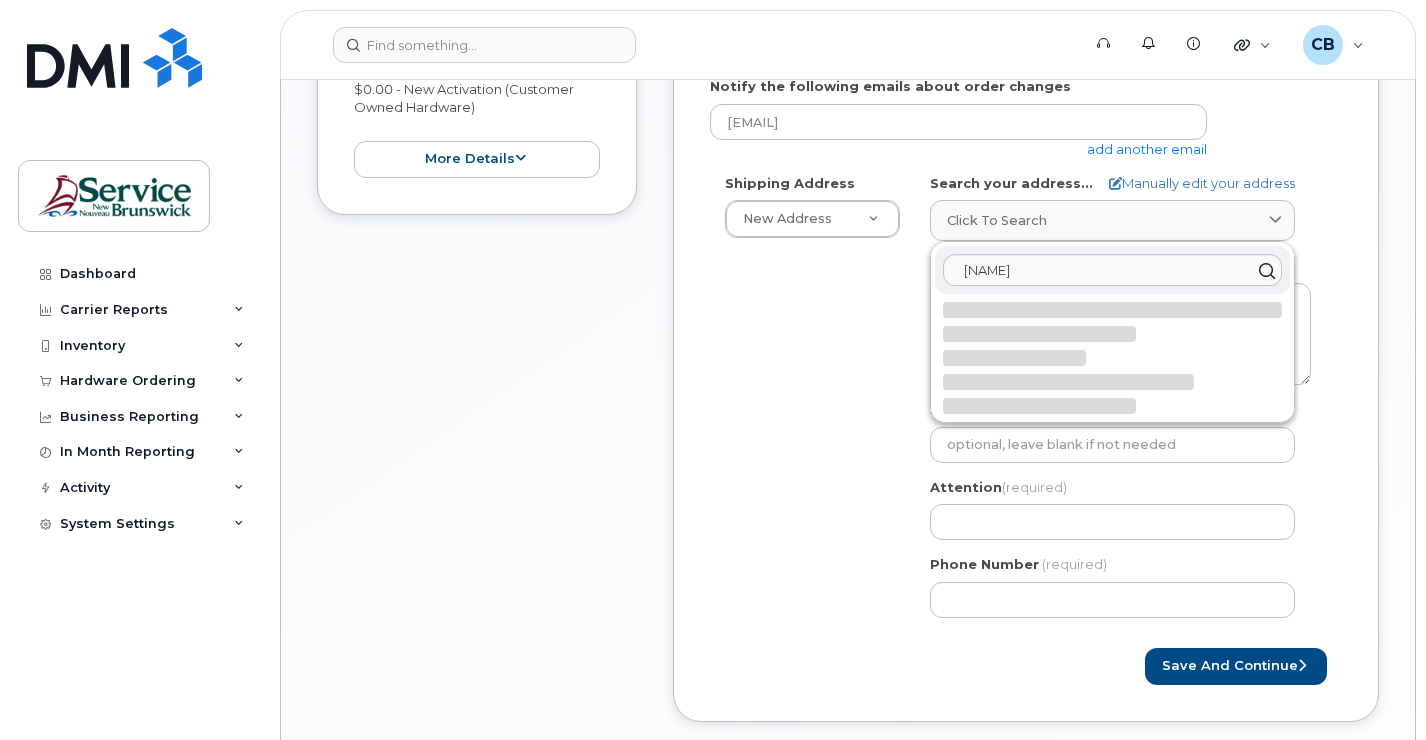 select 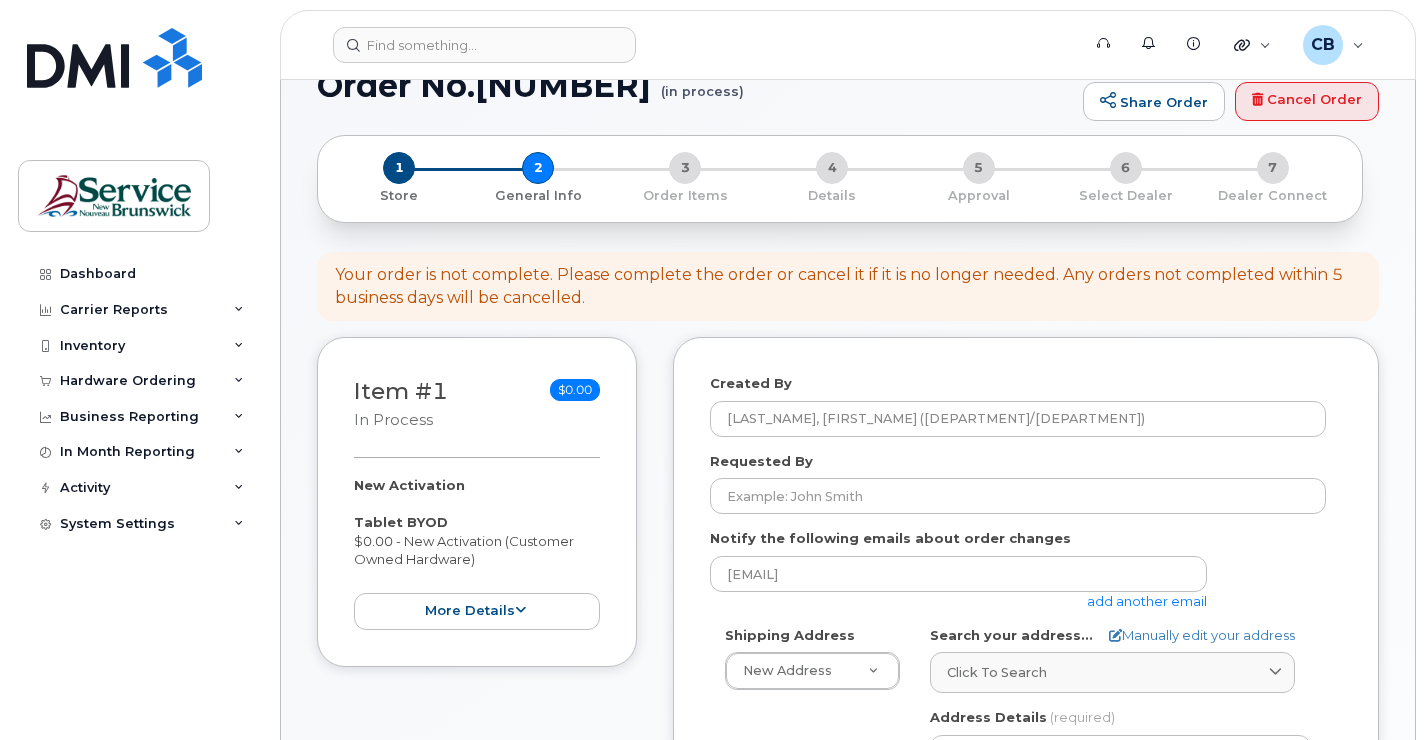 scroll, scrollTop: 0, scrollLeft: 0, axis: both 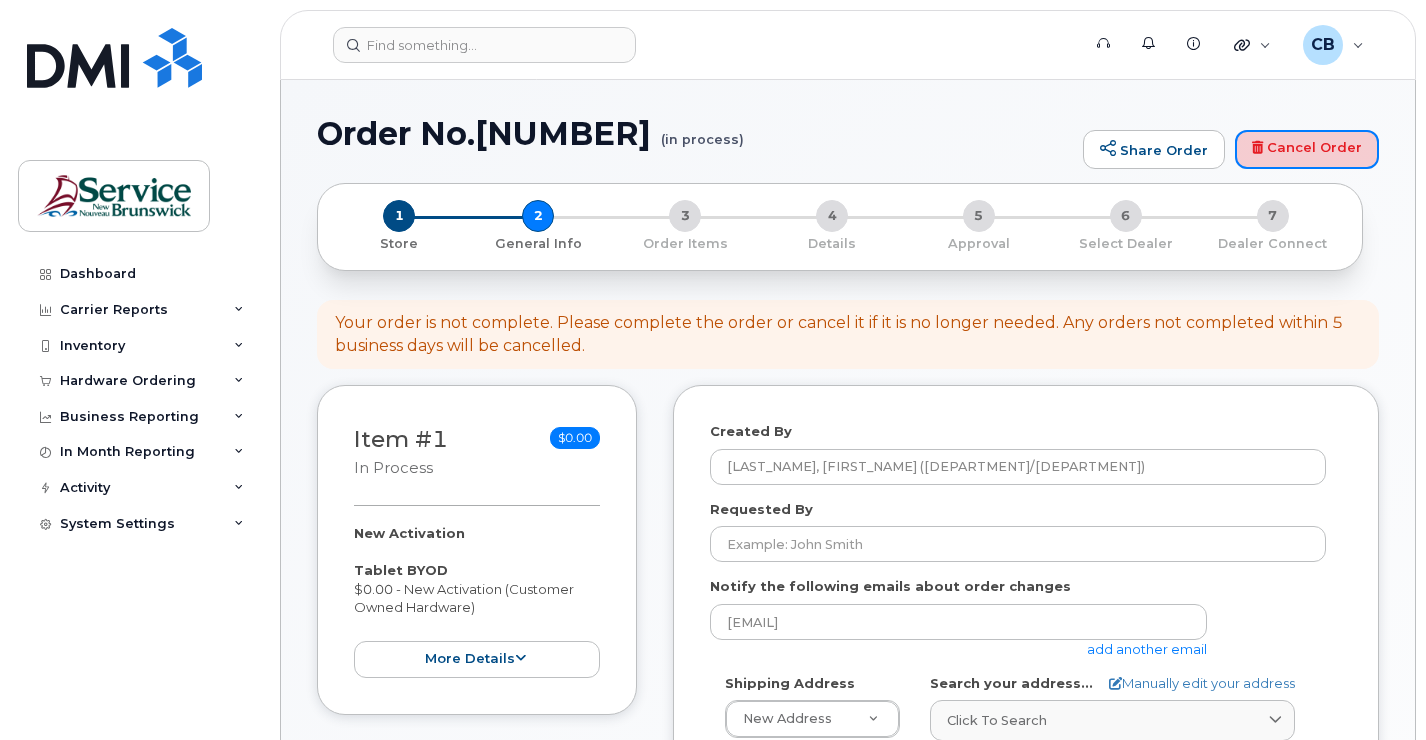 drag, startPoint x: 1266, startPoint y: 139, endPoint x: 828, endPoint y: 63, distance: 444.5447 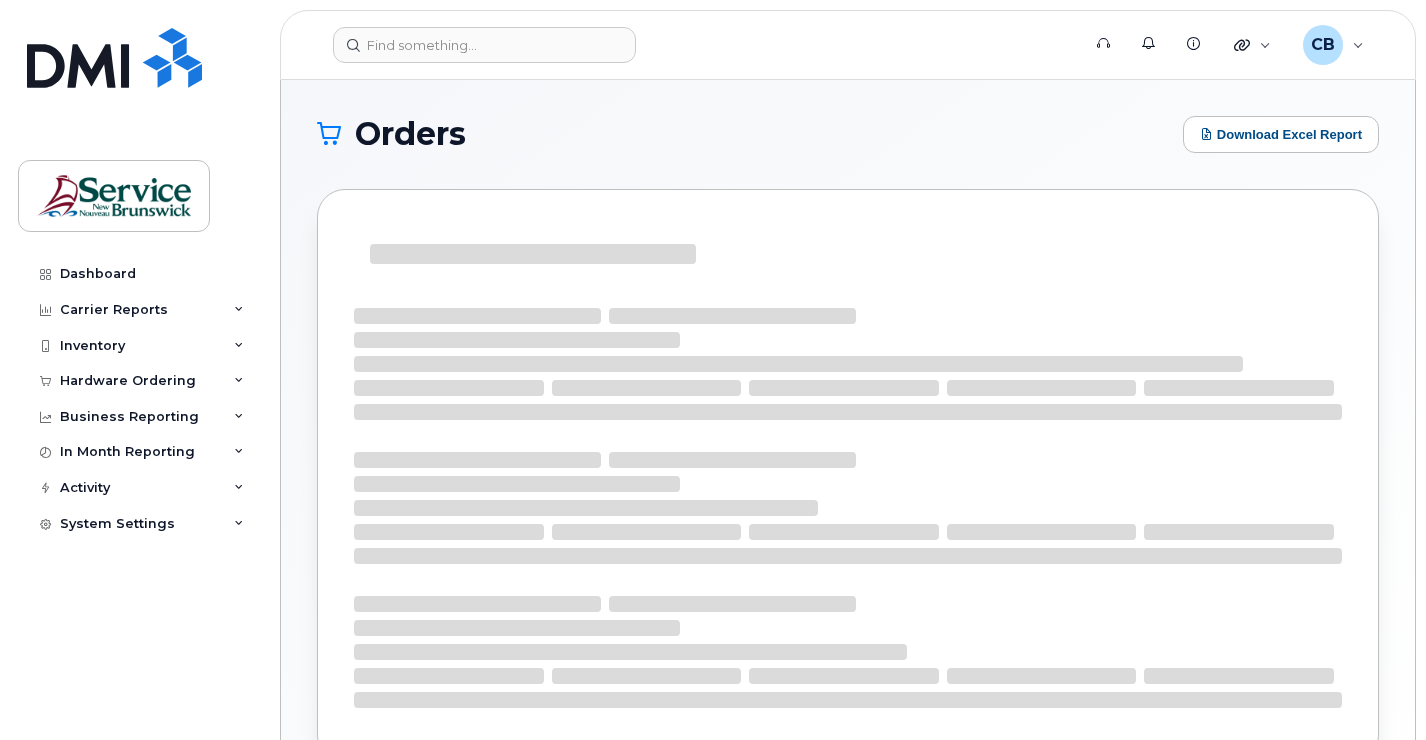 scroll, scrollTop: 0, scrollLeft: 0, axis: both 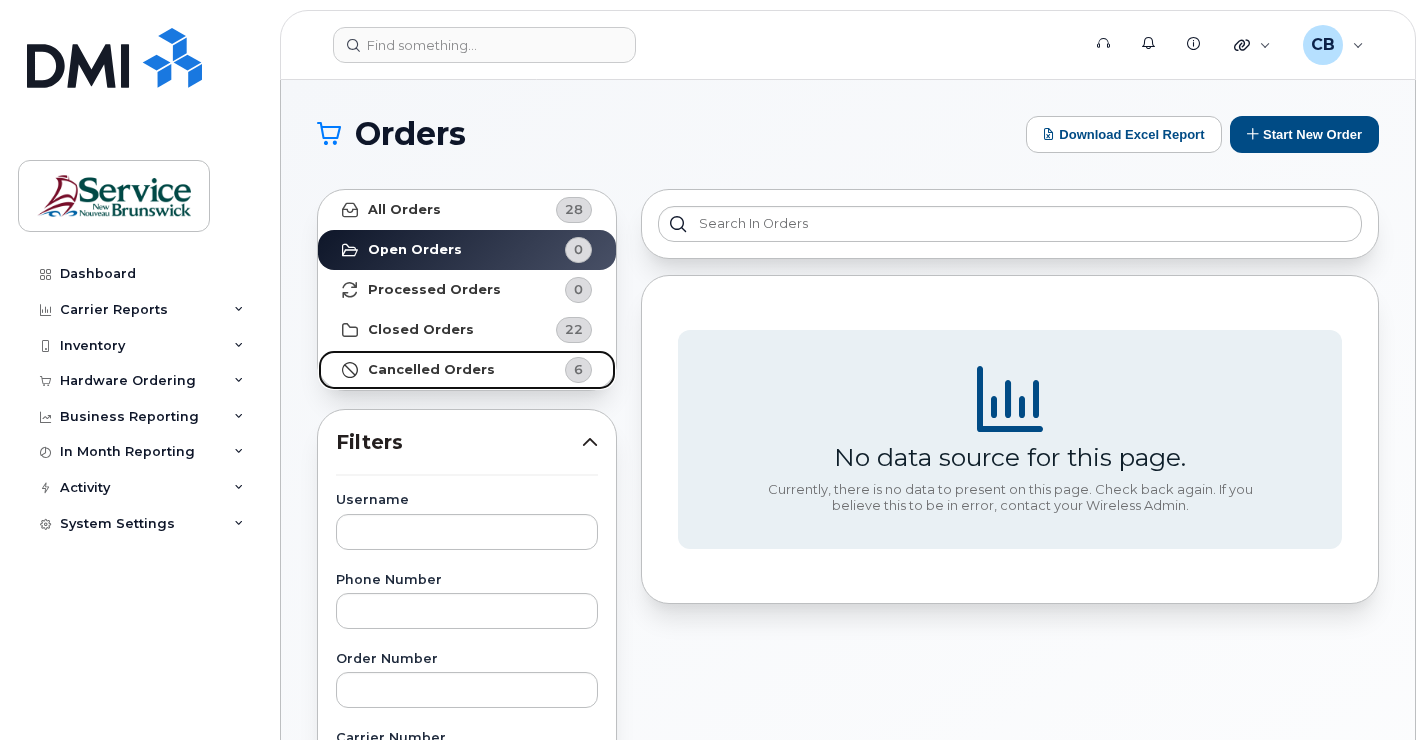 click on "Cancelled Orders" at bounding box center [431, 370] 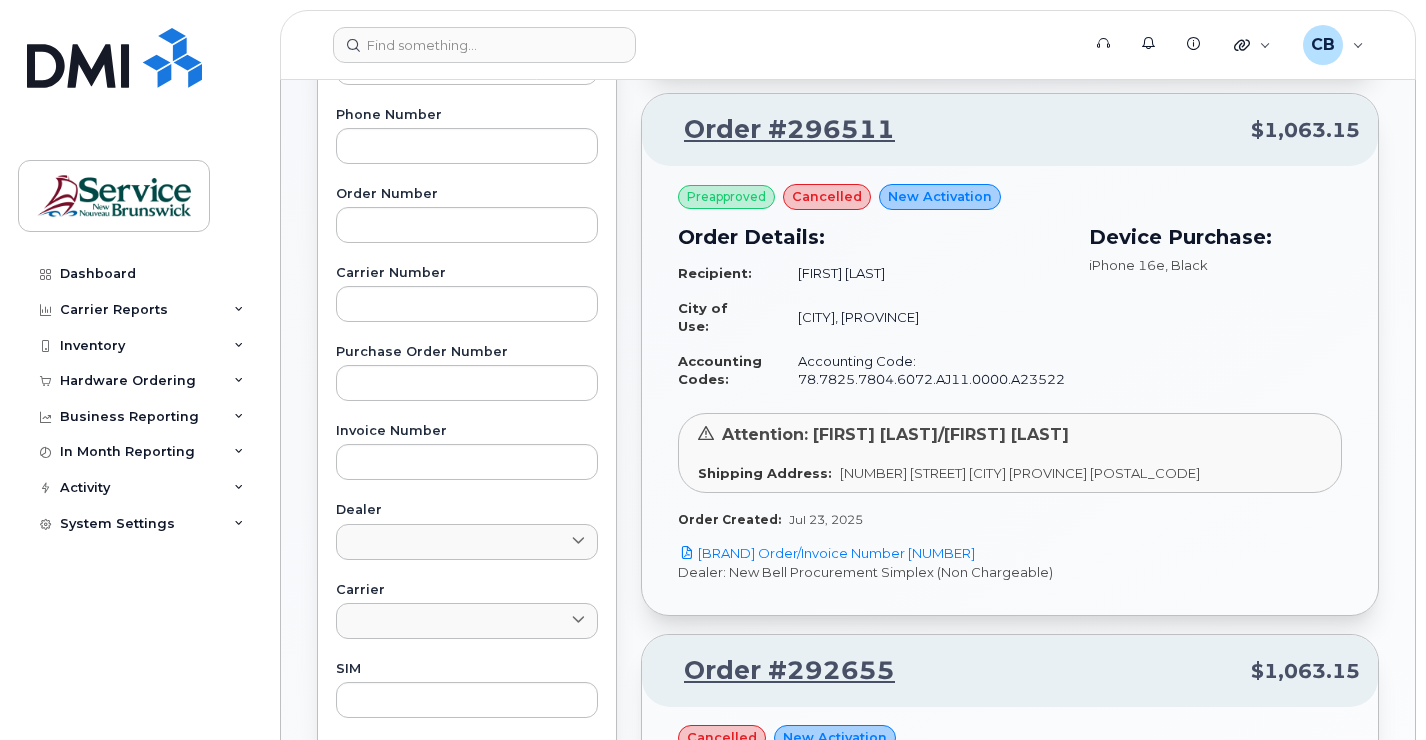 scroll, scrollTop: 500, scrollLeft: 0, axis: vertical 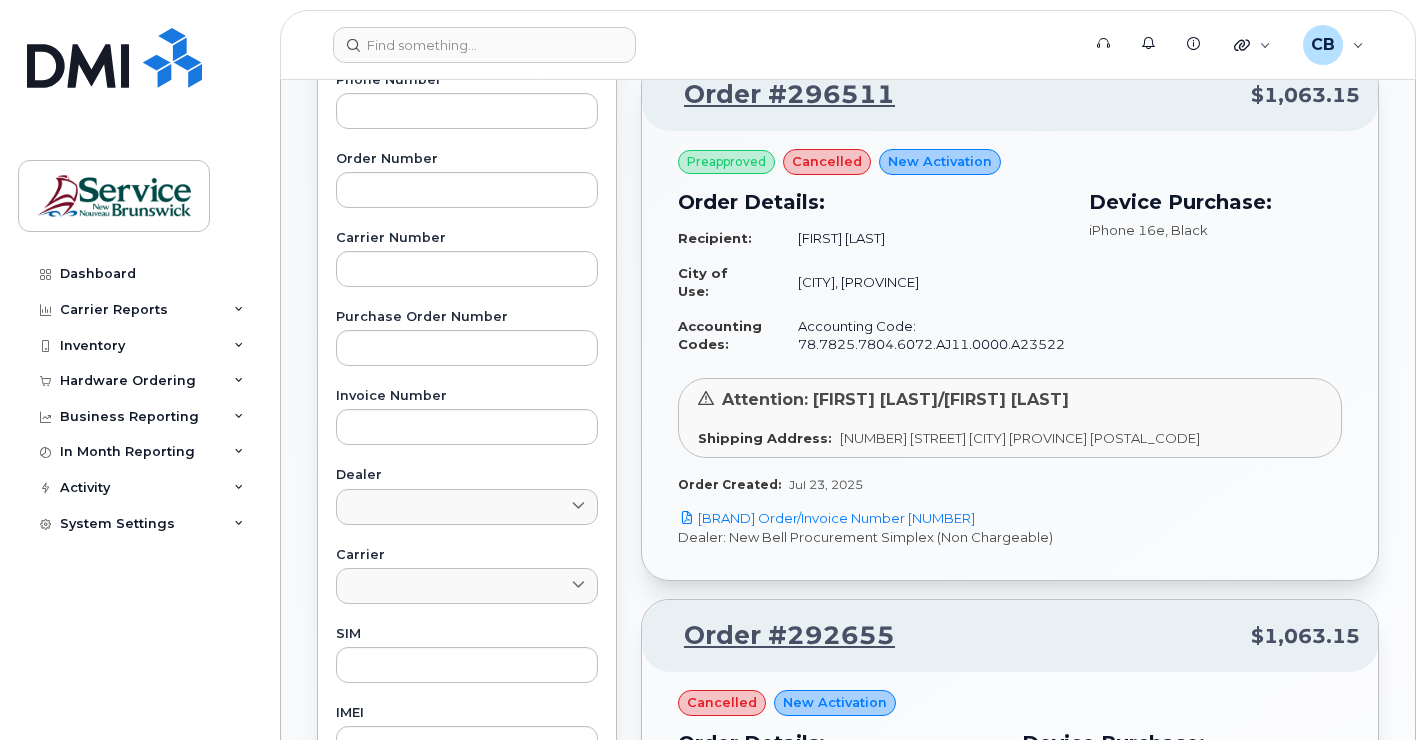 click on "Preapproved cancelled New Activation Order Details: Recipient: Christopher Caffrey  City of Use: Fredericton, New Brunswick Accounting Codes: Accounting Code: 78.7825.7804.6072.AJ11.0000.A23522 Device Purchase: iPhone 16e , Black Attention: Scott Sanford/Chris Beaulieu Shipping Address: 520 King St Fredericton New Brunswick E3B 6G3 Order Created: Jul 23, 2025  Bell Order/Invoice Number 2998579 Dealer: New Bell Procurement Simplex (Non Chargeable)" at bounding box center [1010, 355] 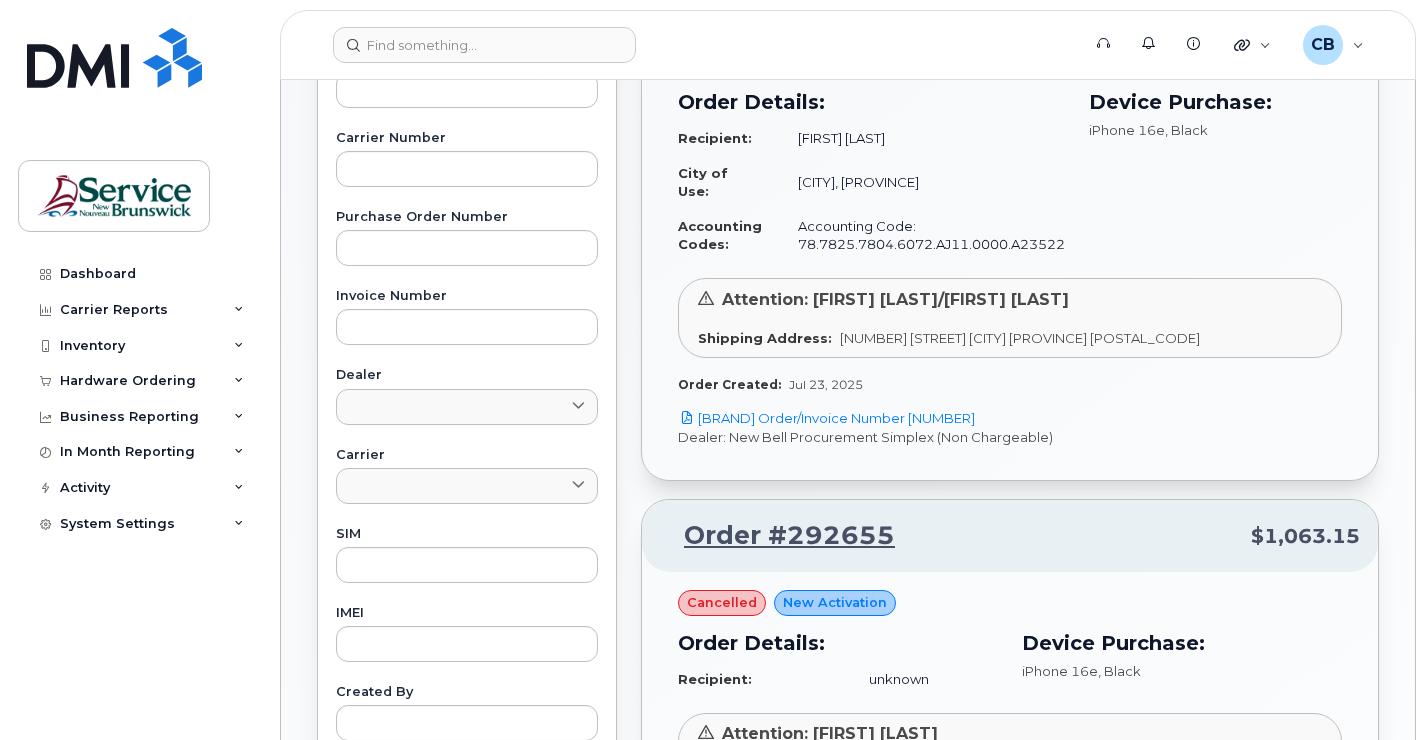 click on "Order #292655 $1,063.15" at bounding box center [1010, 536] 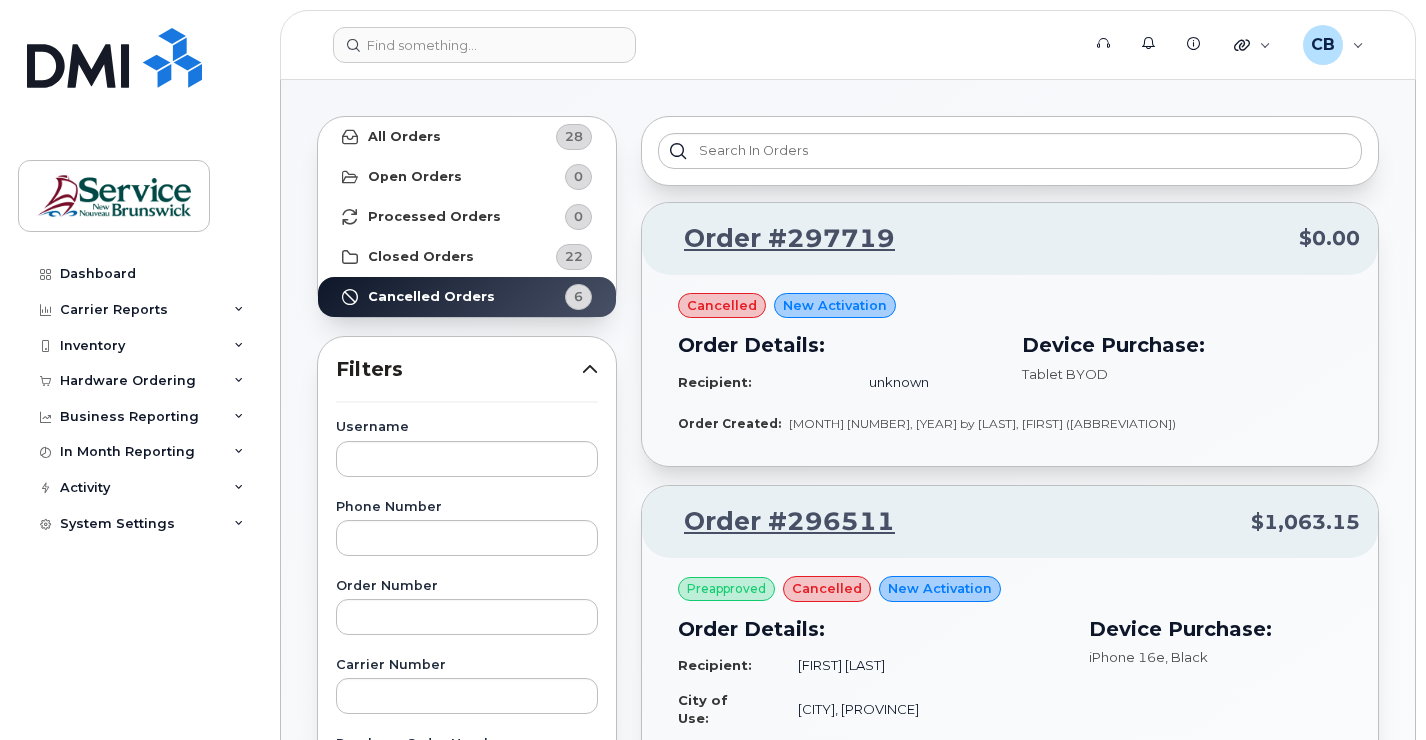 scroll, scrollTop: 0, scrollLeft: 0, axis: both 